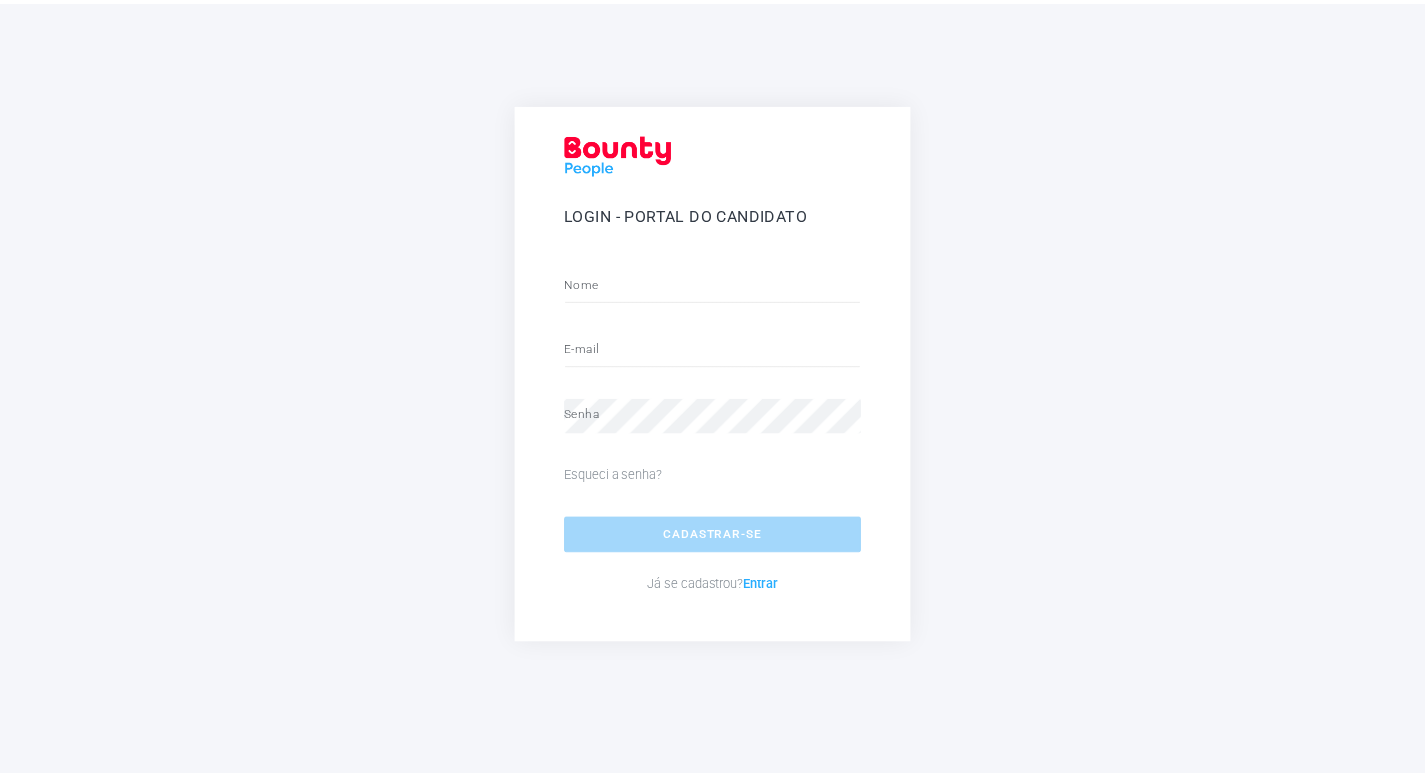 scroll, scrollTop: 0, scrollLeft: 0, axis: both 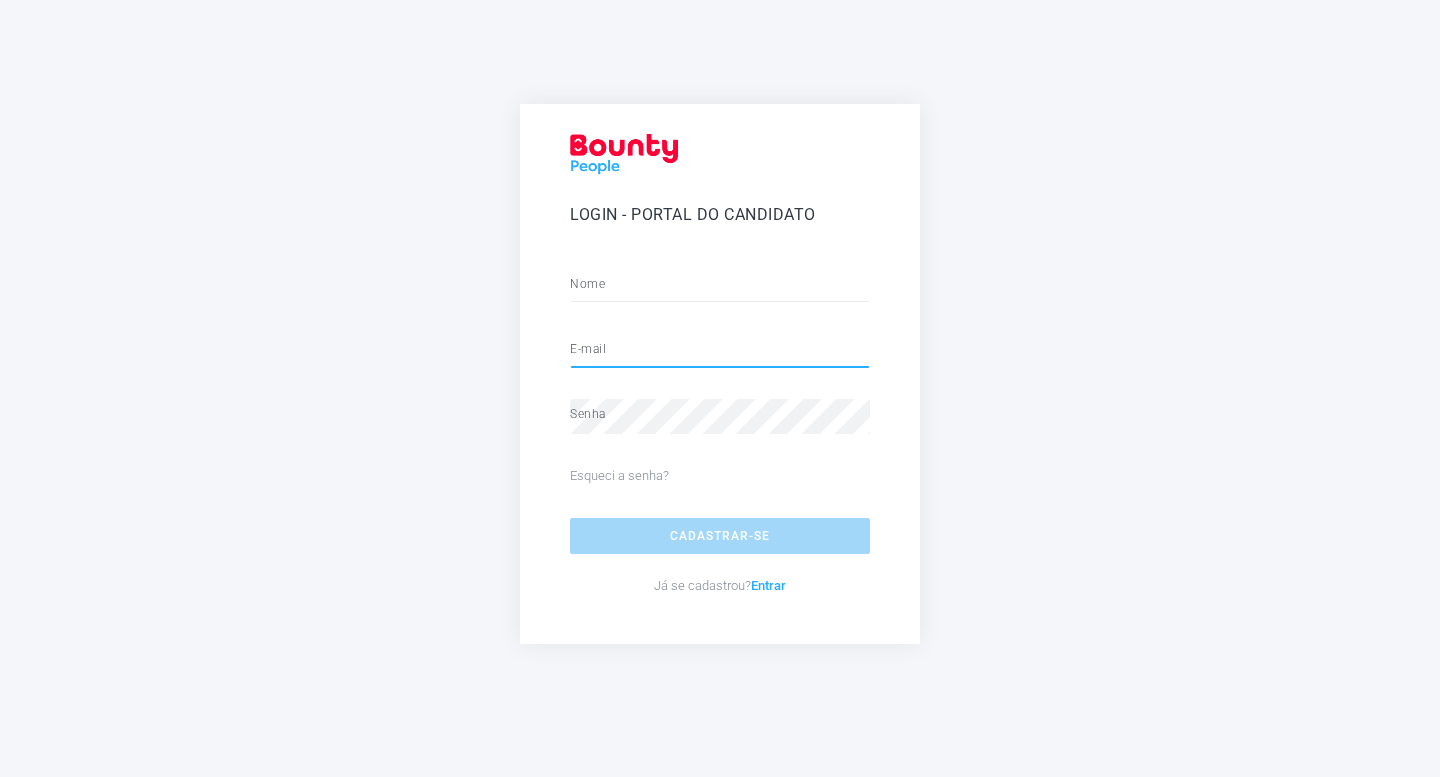 type on "**********" 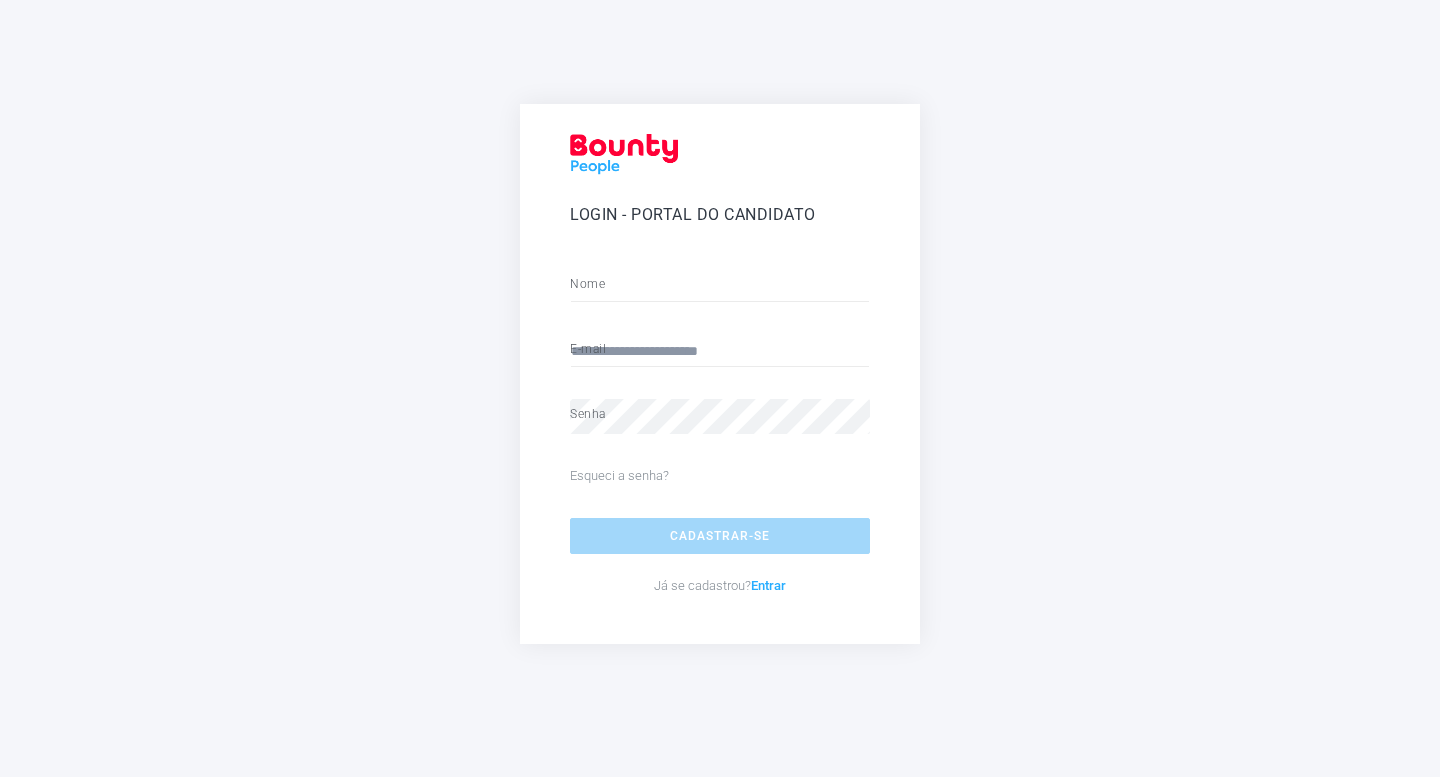 click on "Nome
E-mail
Senha
Esqueci a senha?
Cadastrar-se
Já se cadastrou?  Entrar" at bounding box center [720, 436] 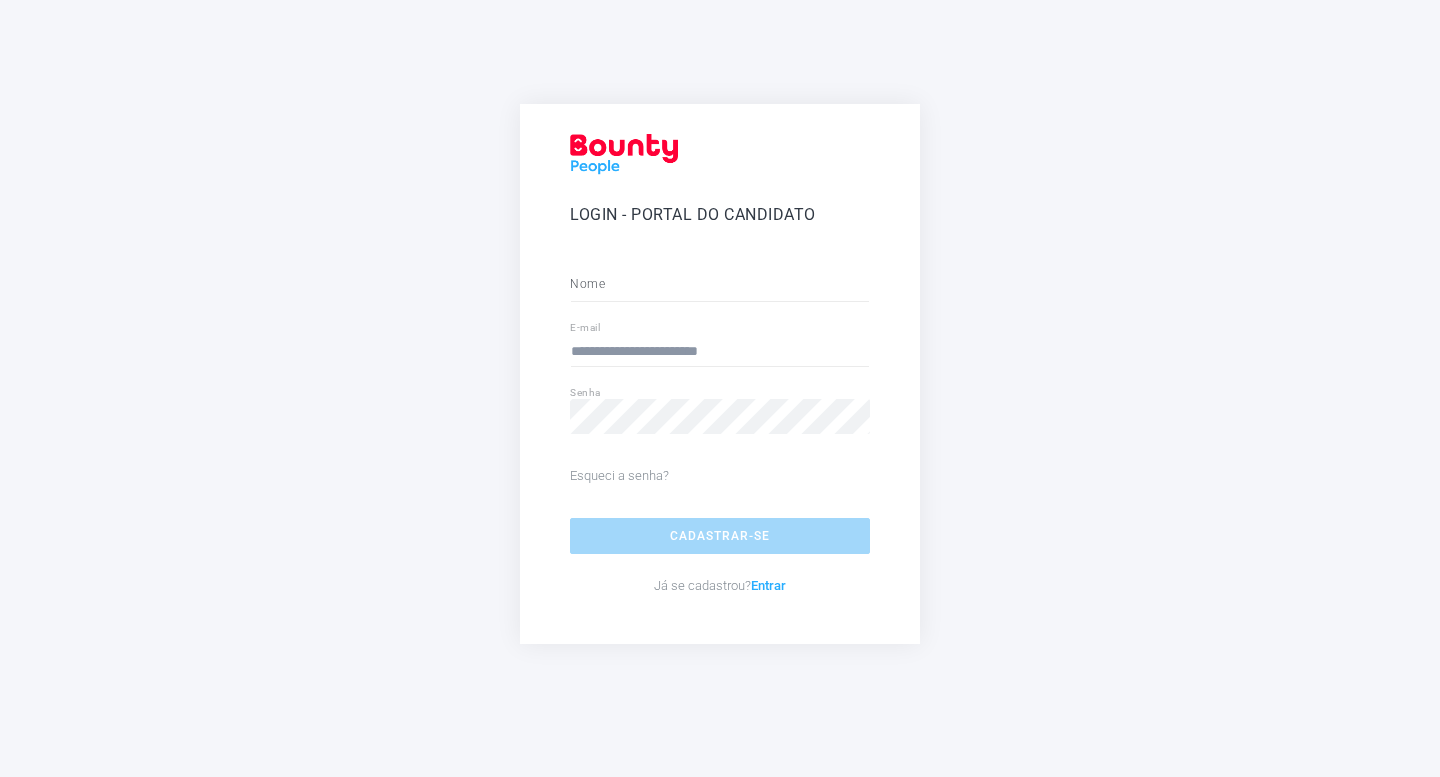 click on "Cadastrar-se" at bounding box center [720, 536] 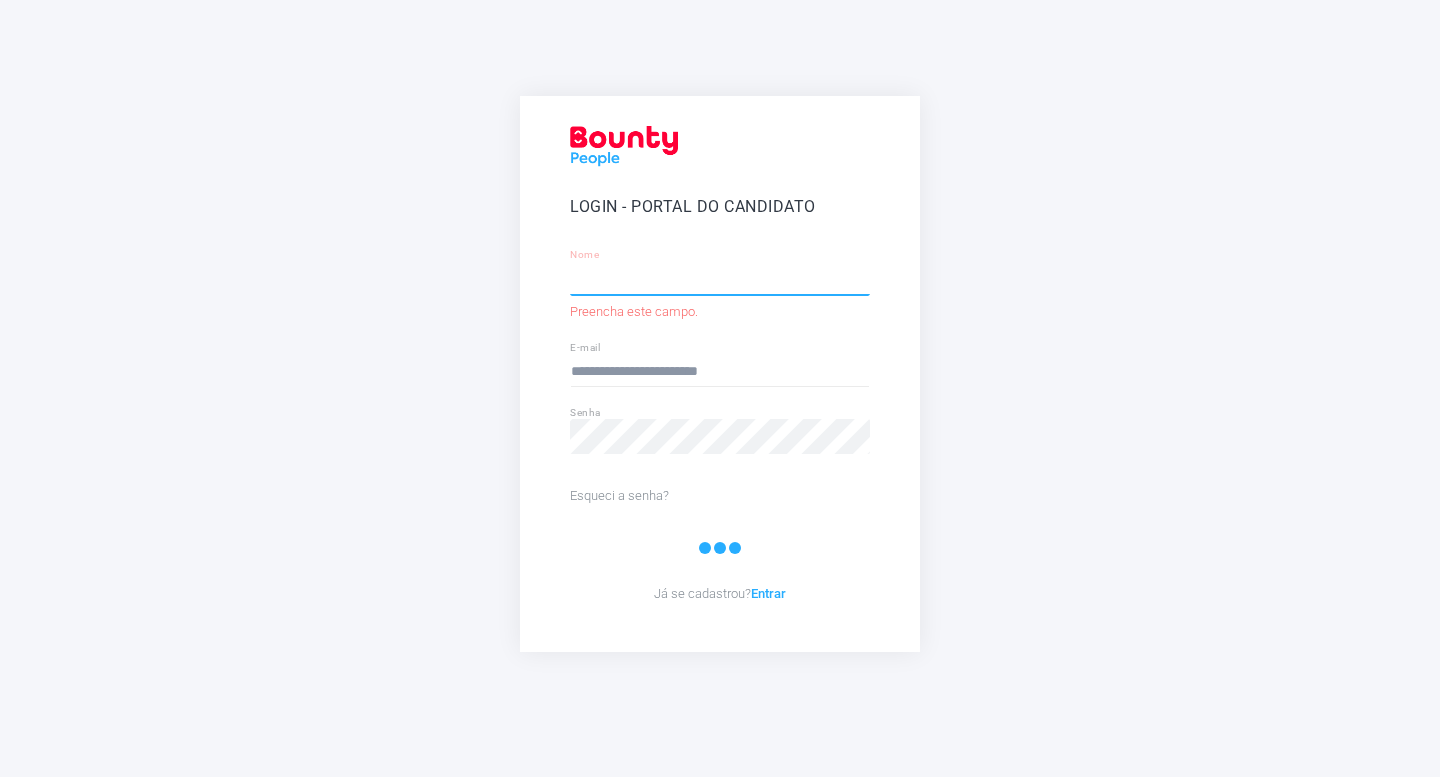 click at bounding box center [720, 278] 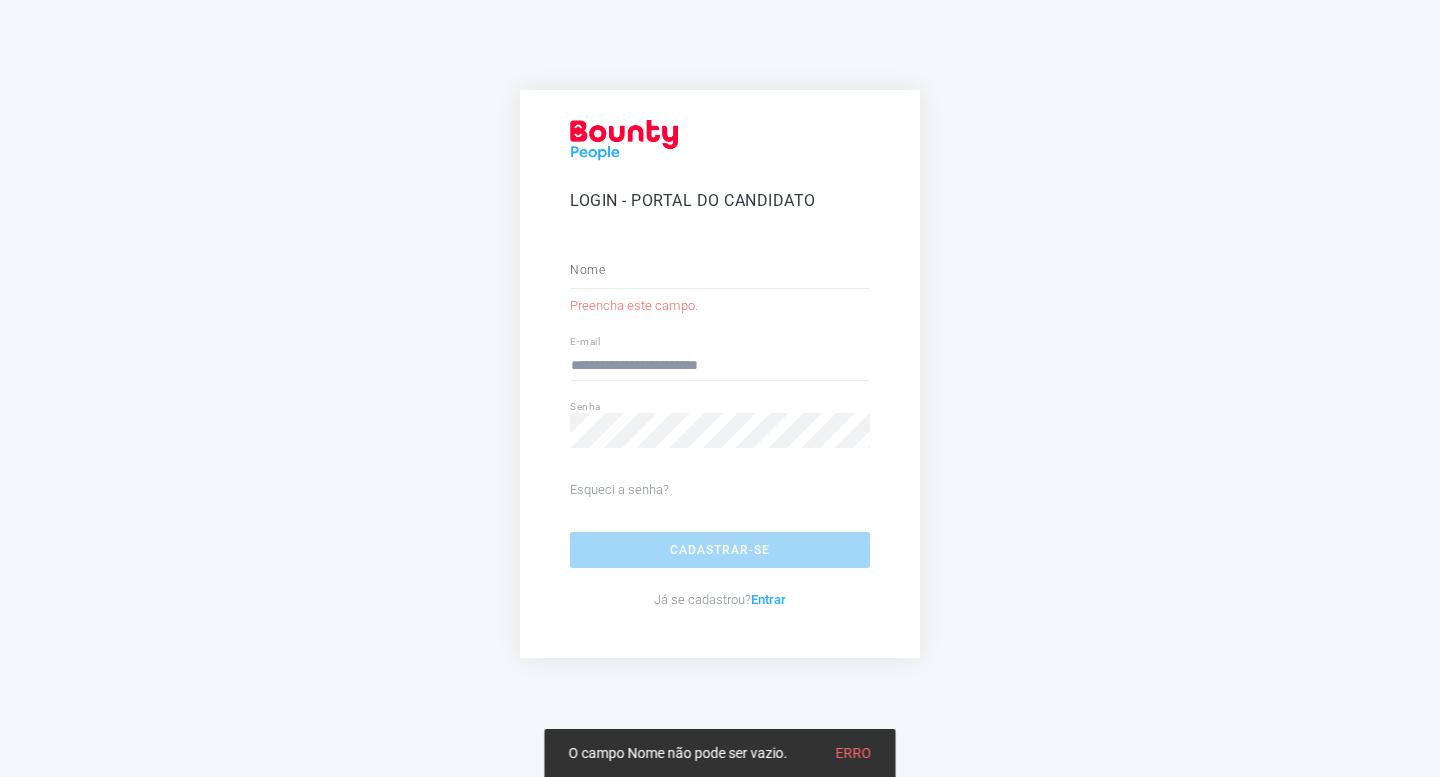 click on "Login  - Portal do Candidato
Nome
[GEOGRAPHIC_DATA] este campo. E-mail
Senha
Esqueci a senha?
Cadastrar-se
Já se cadastrou?  Entrar" at bounding box center (720, 389) 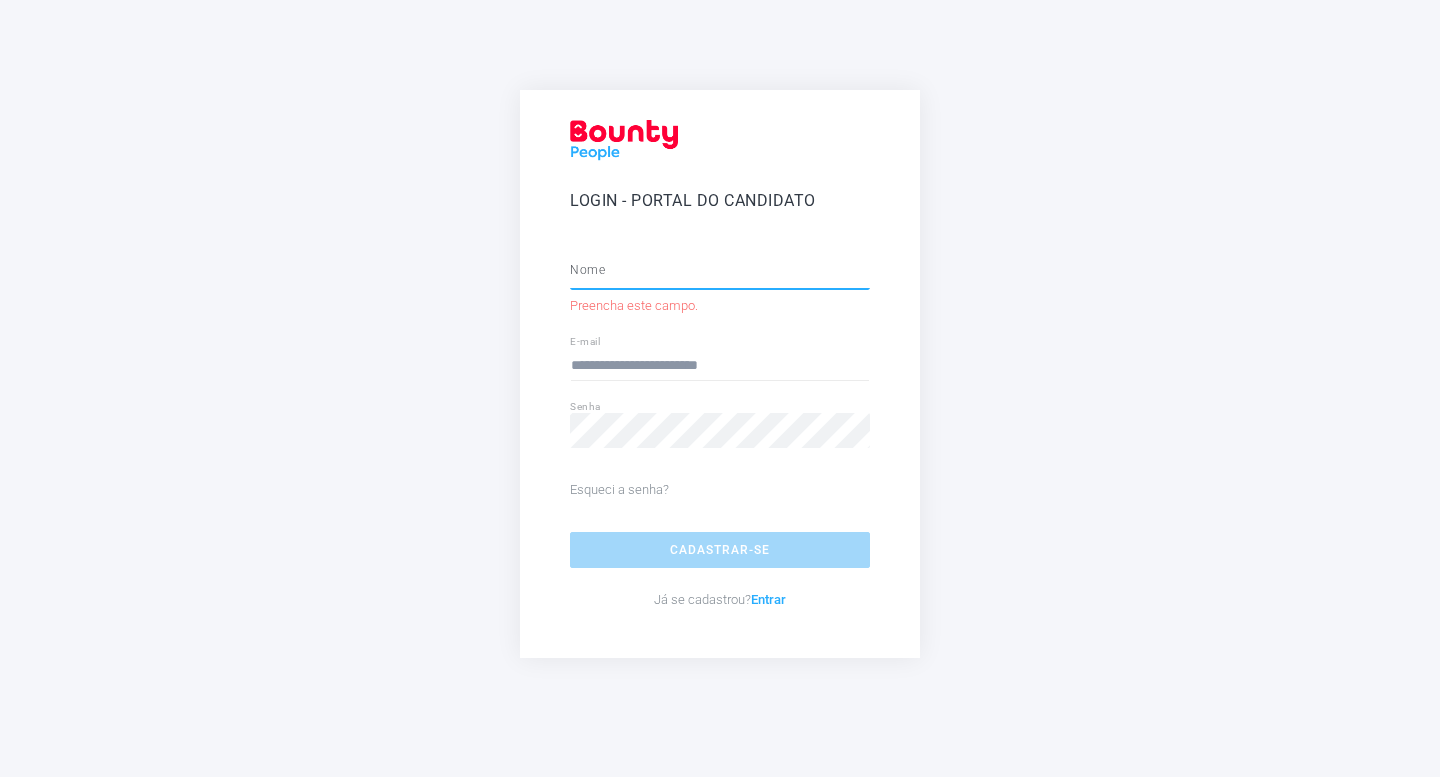 click at bounding box center (720, 272) 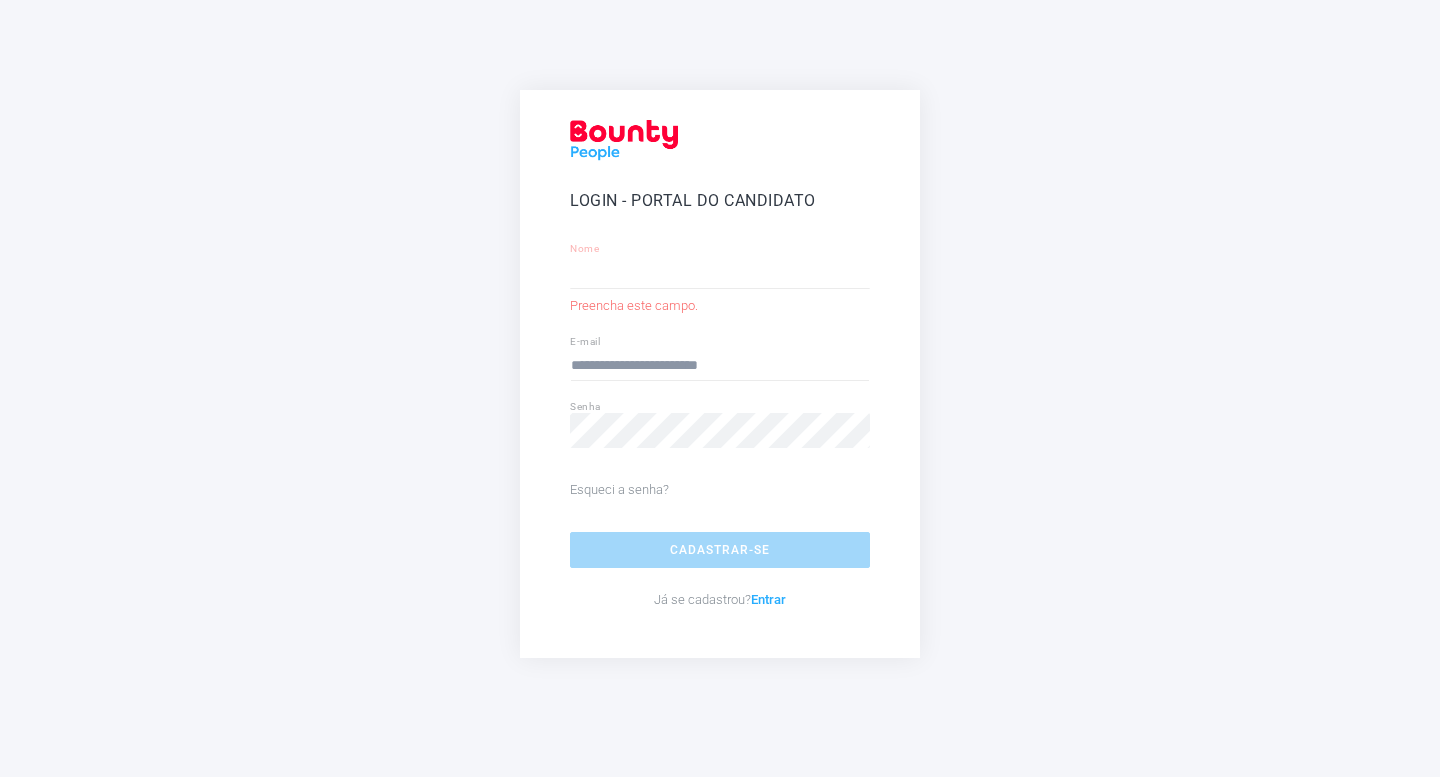 click on "Entrar" at bounding box center (768, 599) 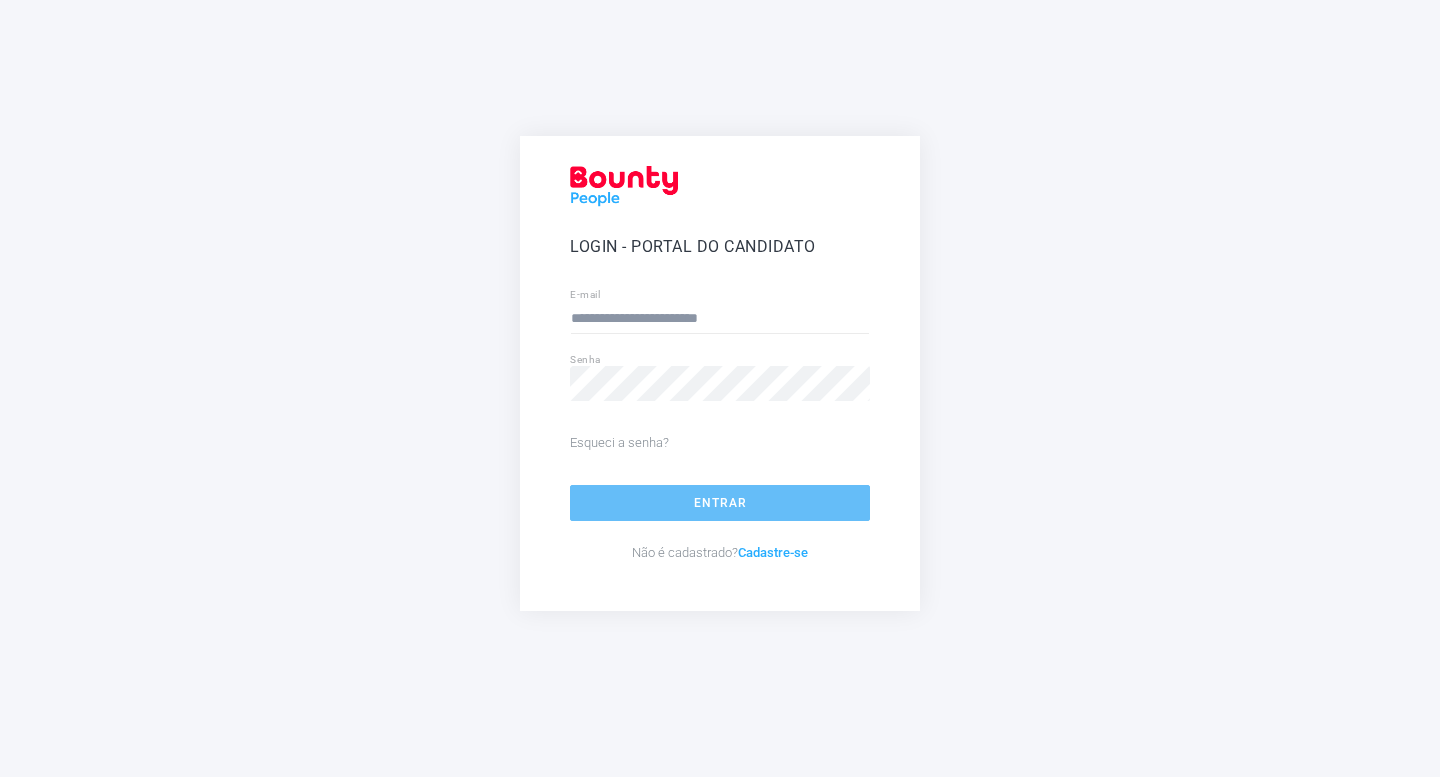 click on "Entrar" at bounding box center [720, 503] 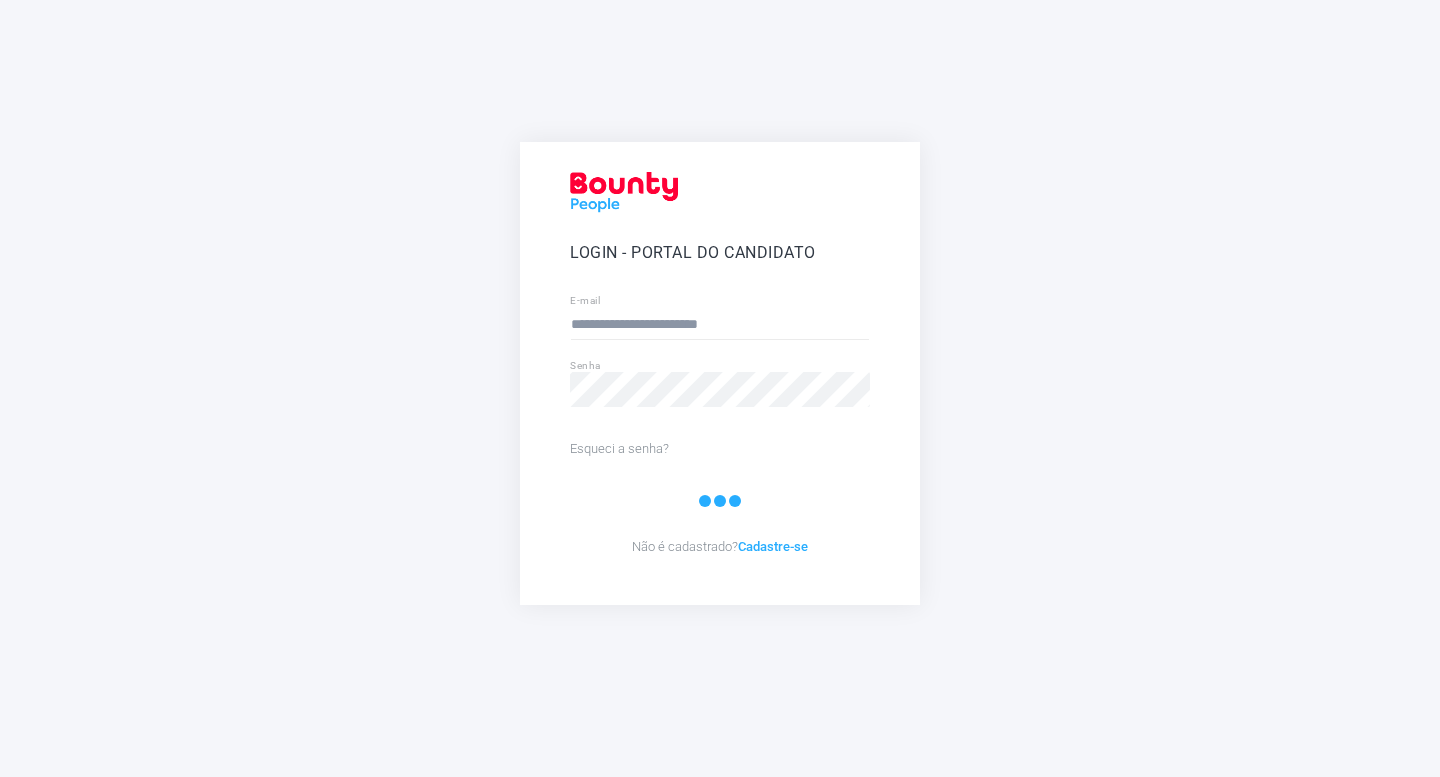 select 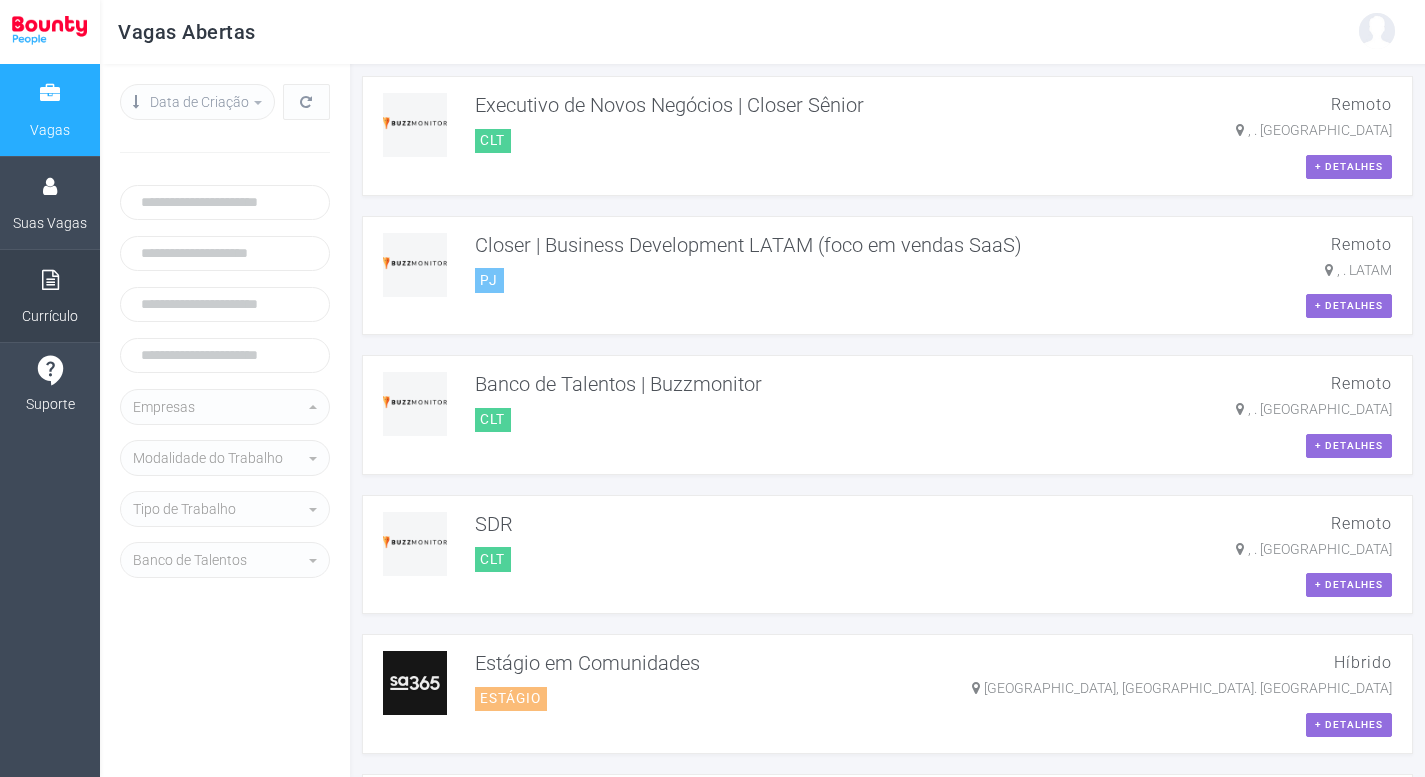 click at bounding box center (50, 280) 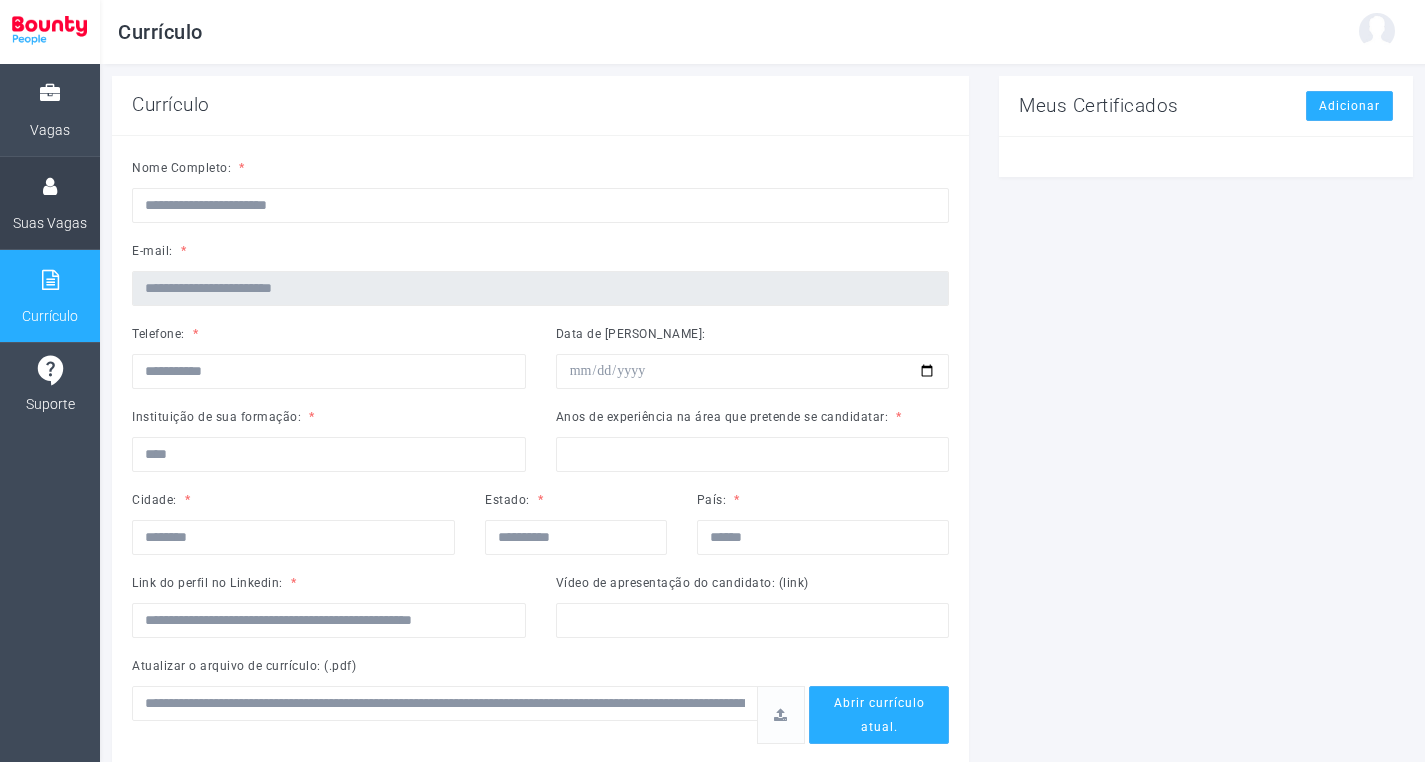 click on "Suas Vagas" at bounding box center [50, 223] 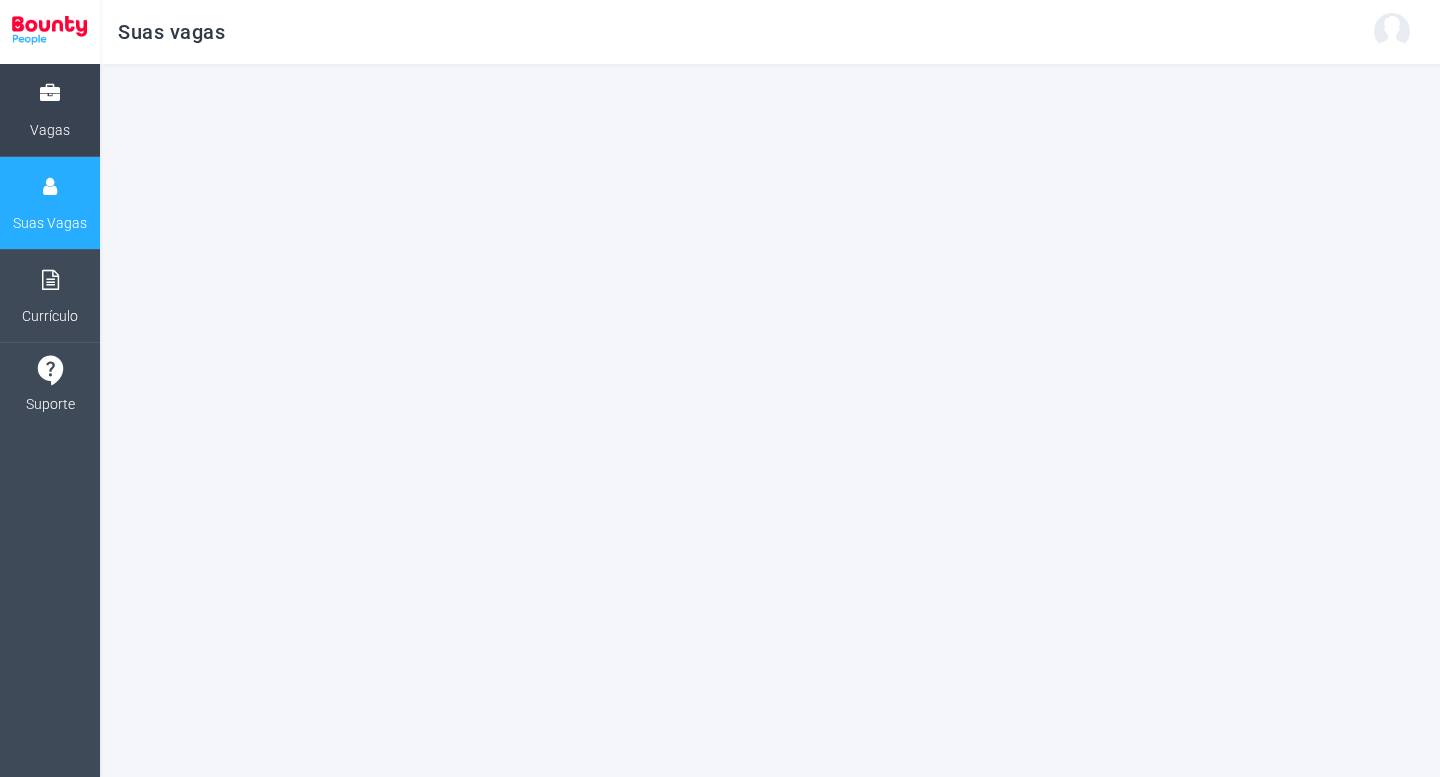 click on "Vagas" at bounding box center (50, 130) 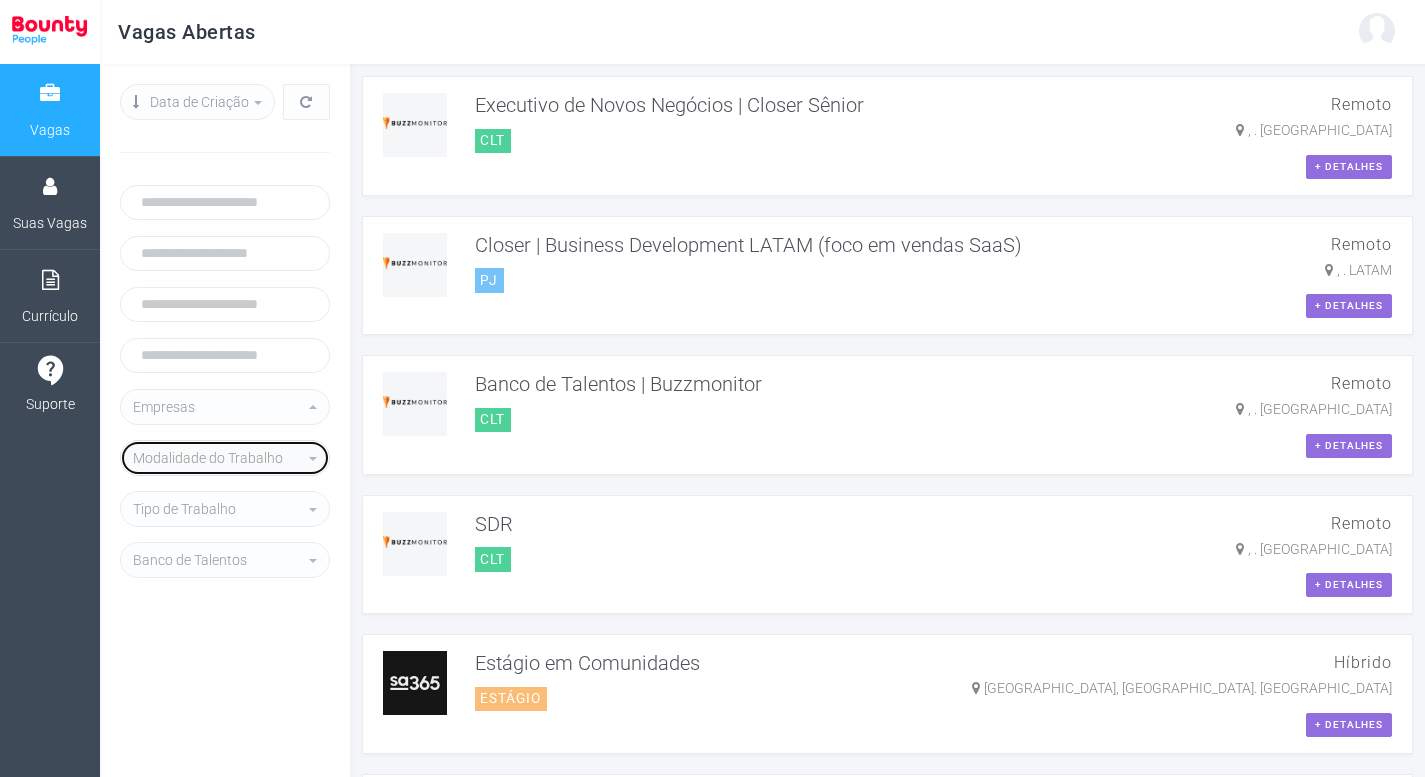 click on "Modalidade do Trabalho" at bounding box center (219, 458) 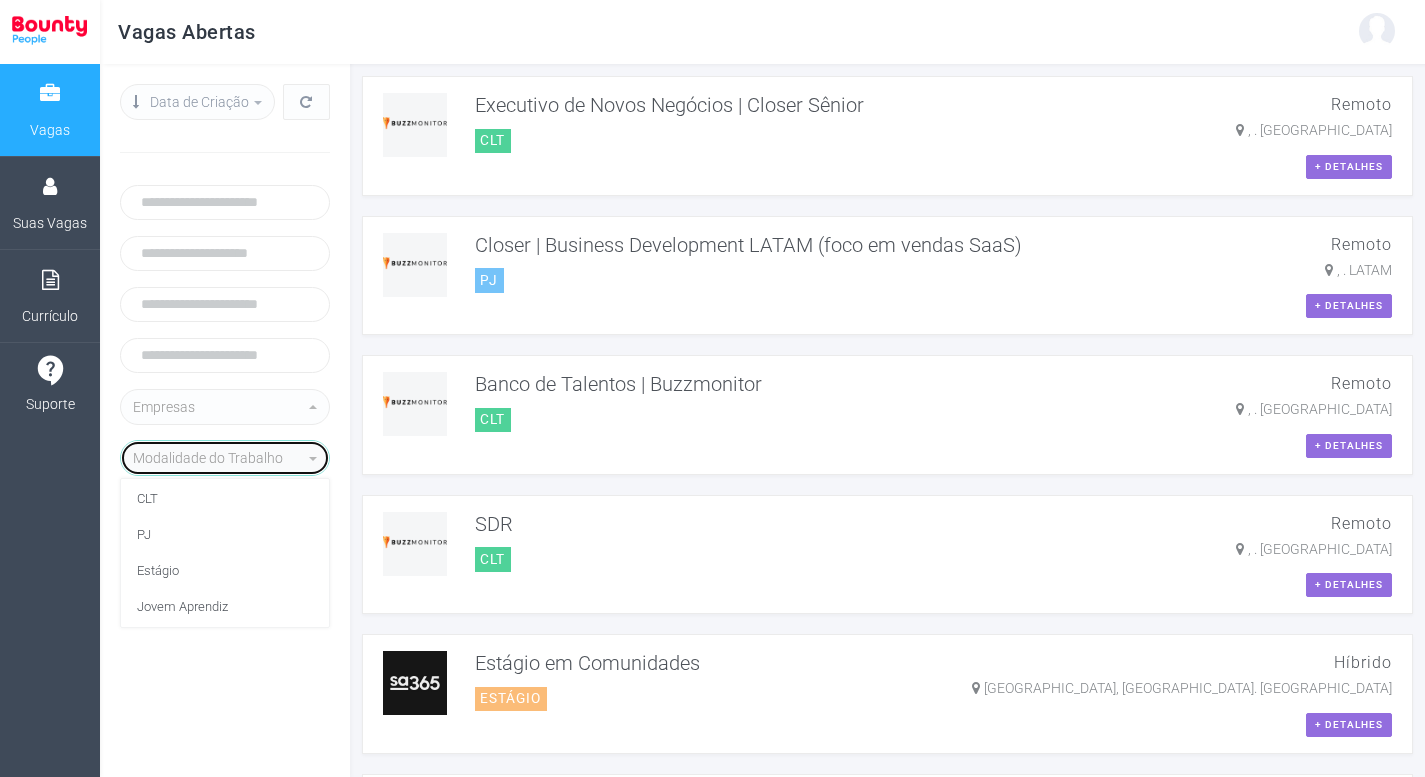 click on "Modalidade do Trabalho" at bounding box center [225, 458] 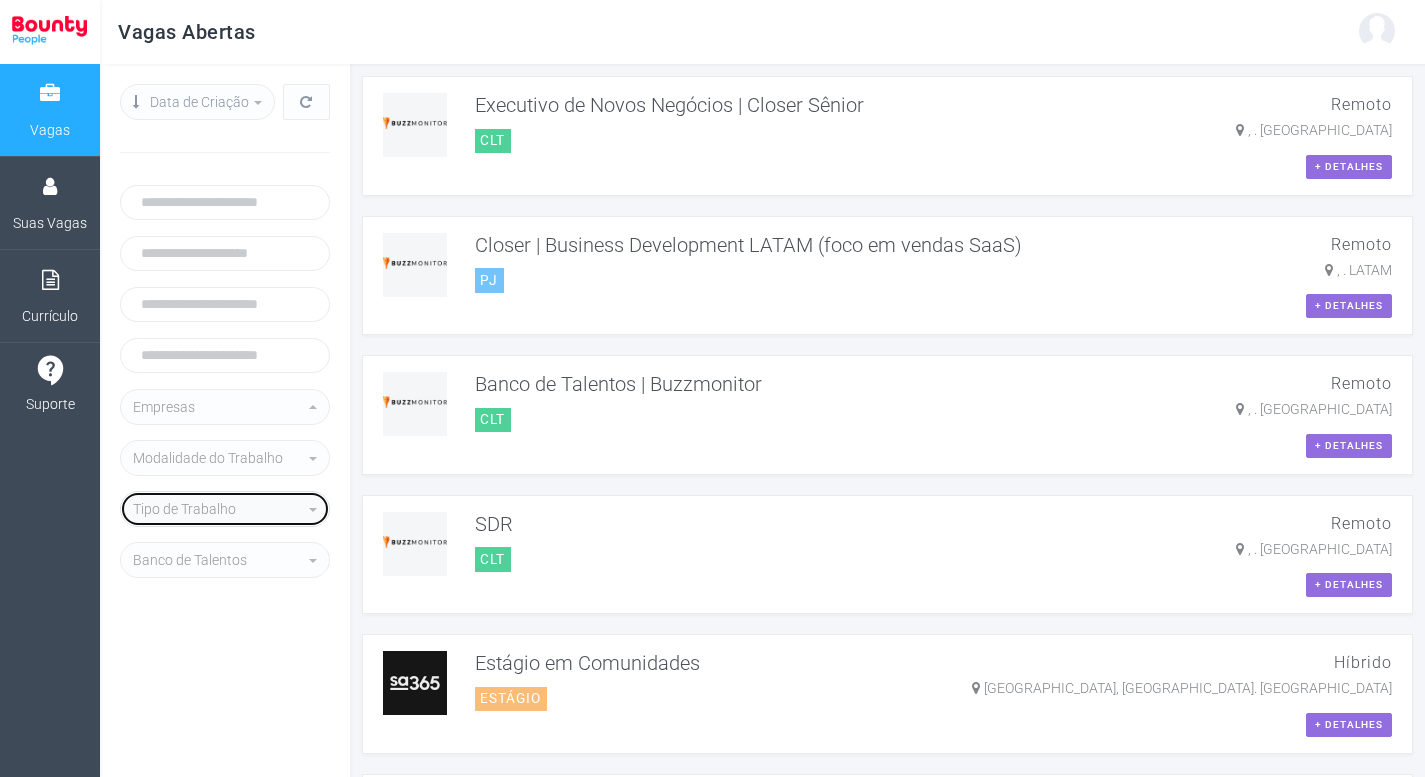 click on "Tipo de Trabalho" at bounding box center [219, 509] 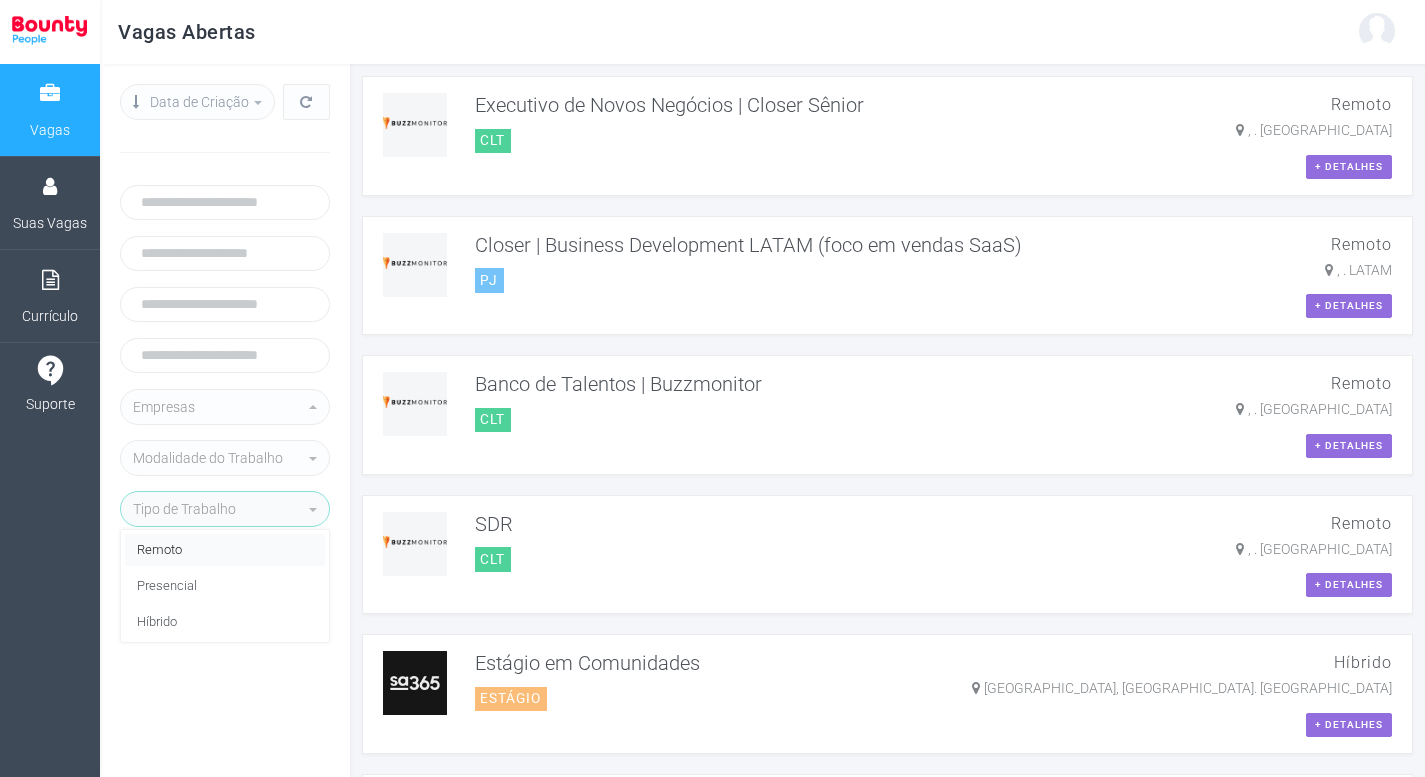 click on "Remoto" at bounding box center [159, 550] 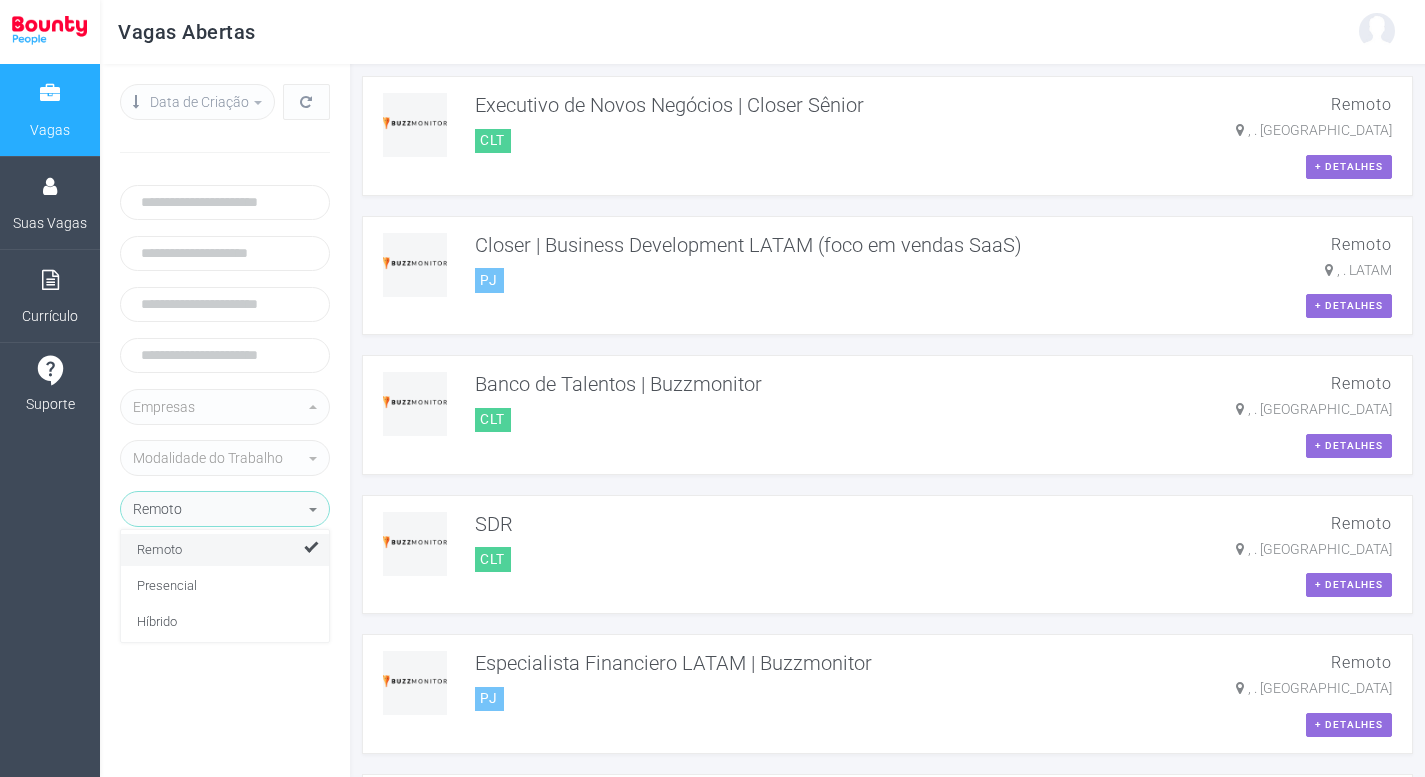 click on "**********" at bounding box center [225, 420] 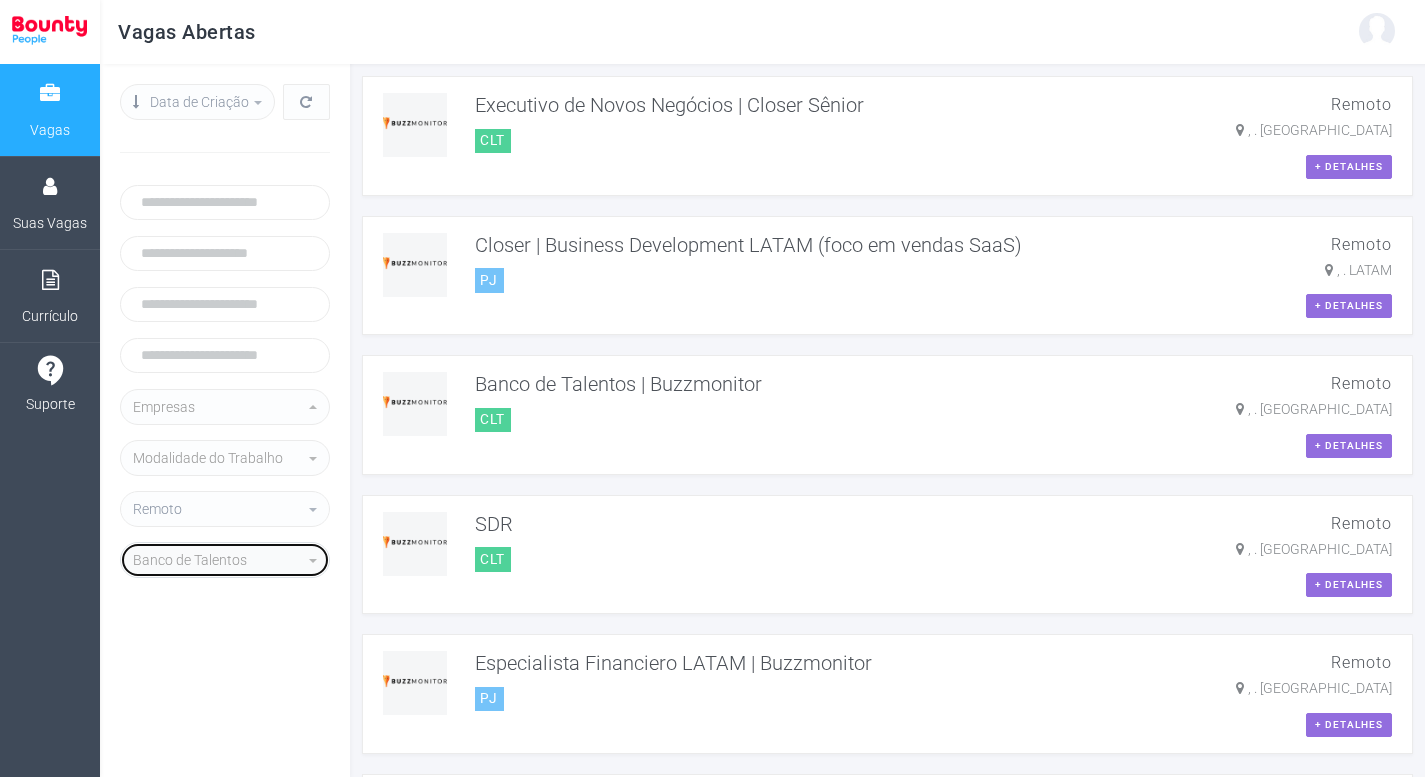 click on "Banco de Talentos" at bounding box center [219, 560] 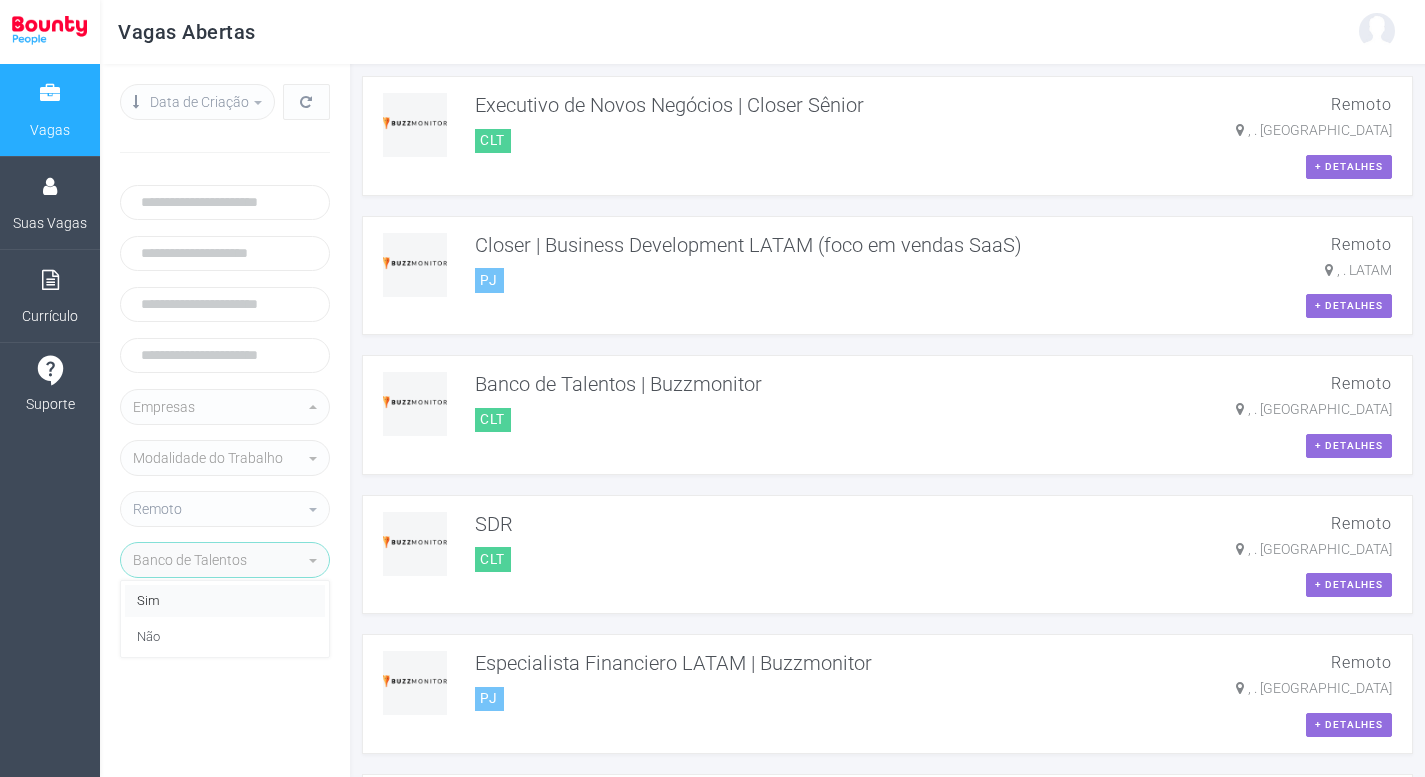 click on "Sim" at bounding box center (225, 601) 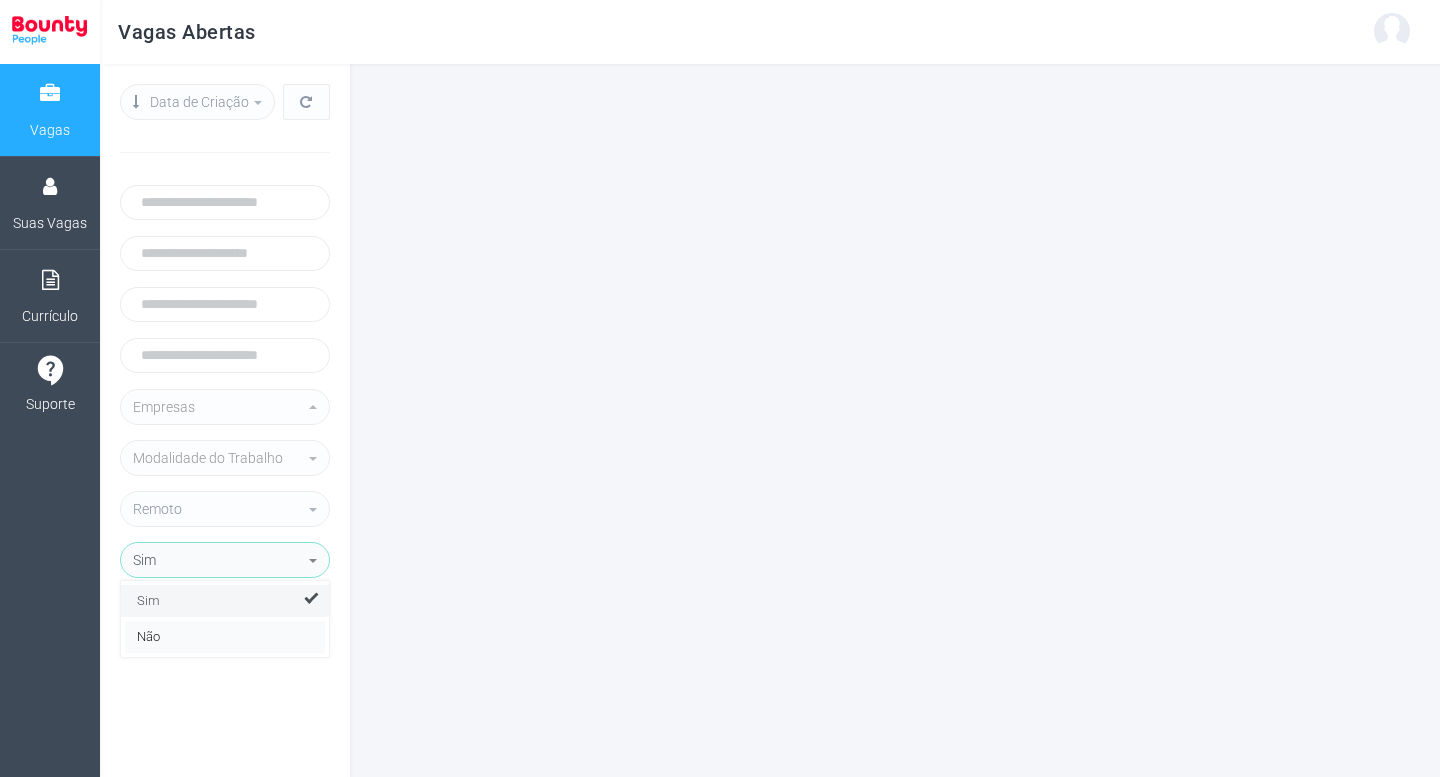 click on "Não" at bounding box center [225, 637] 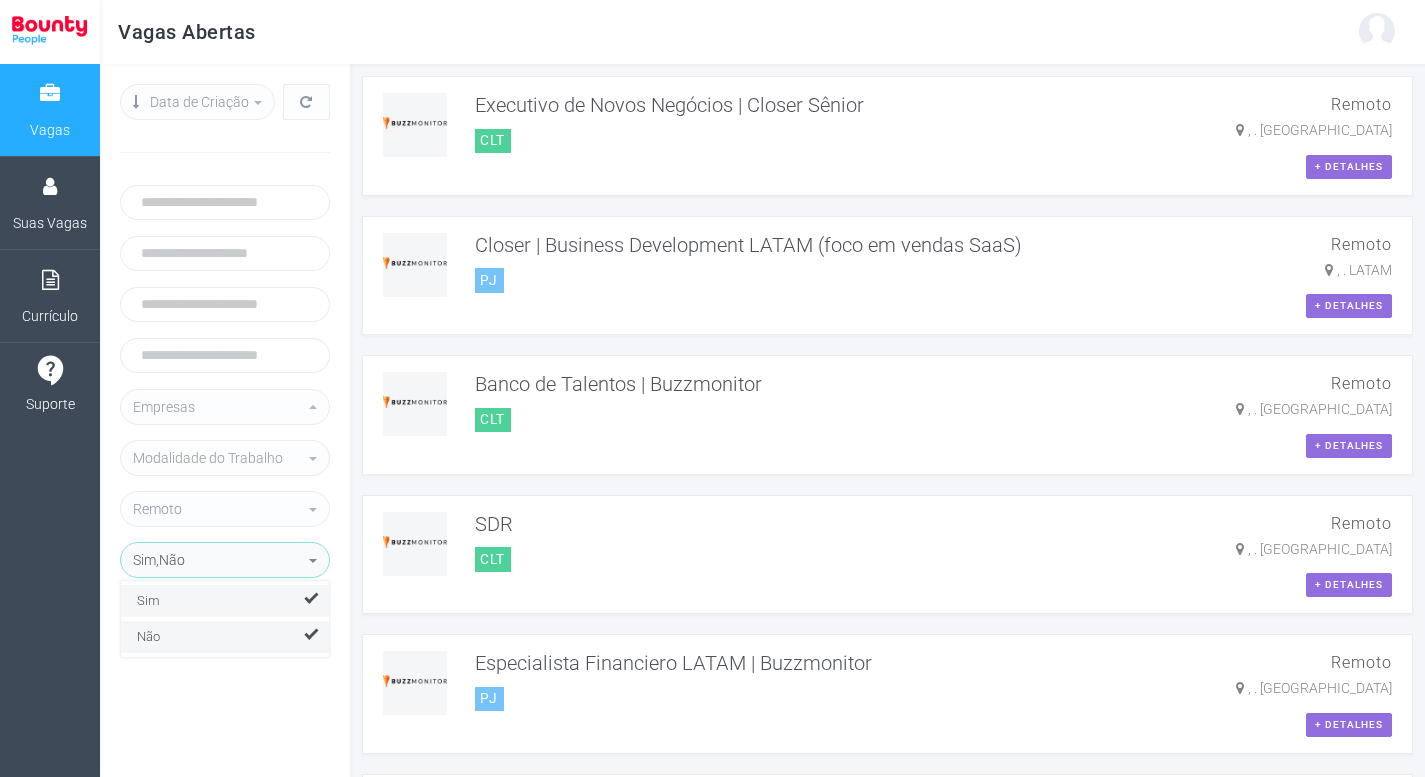 click on "**********" at bounding box center (225, 420) 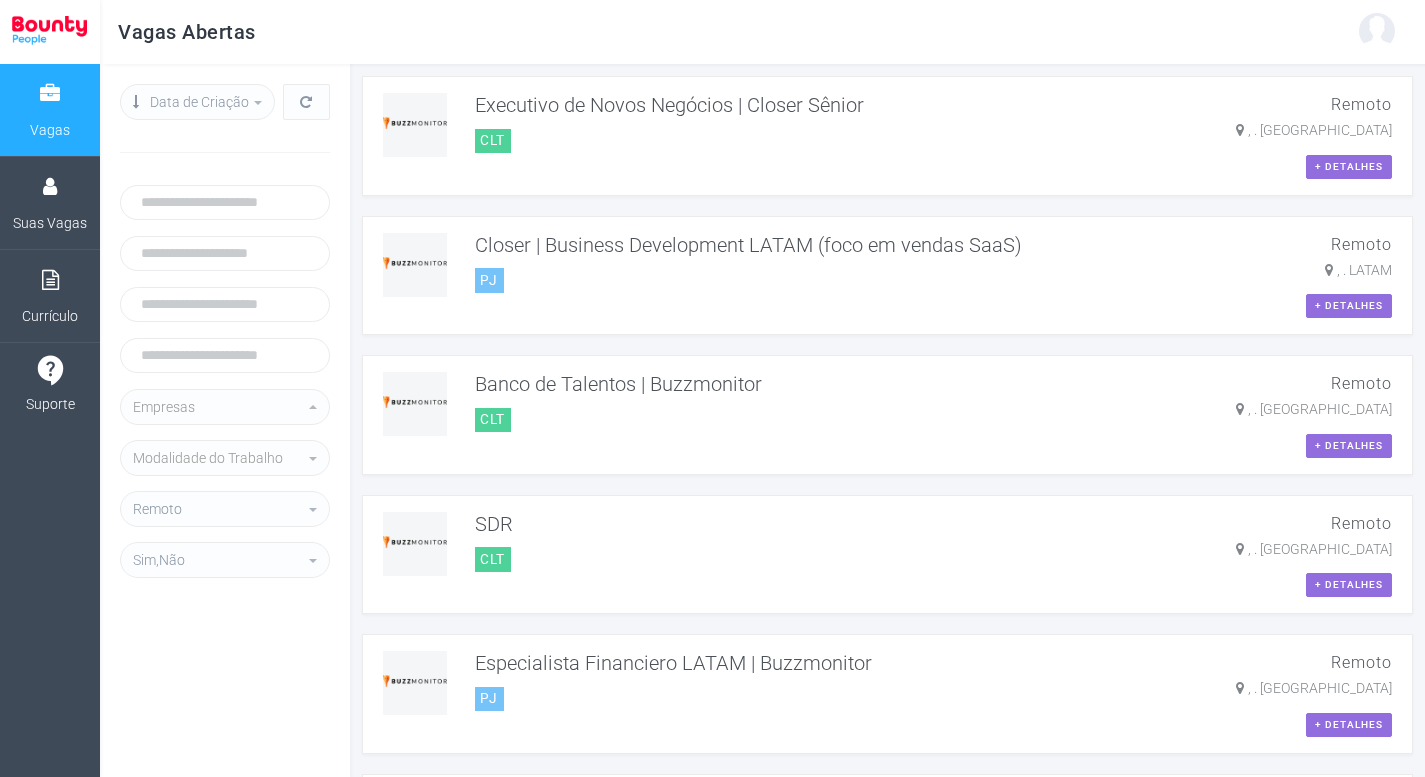 click on "**********" at bounding box center [225, 330] 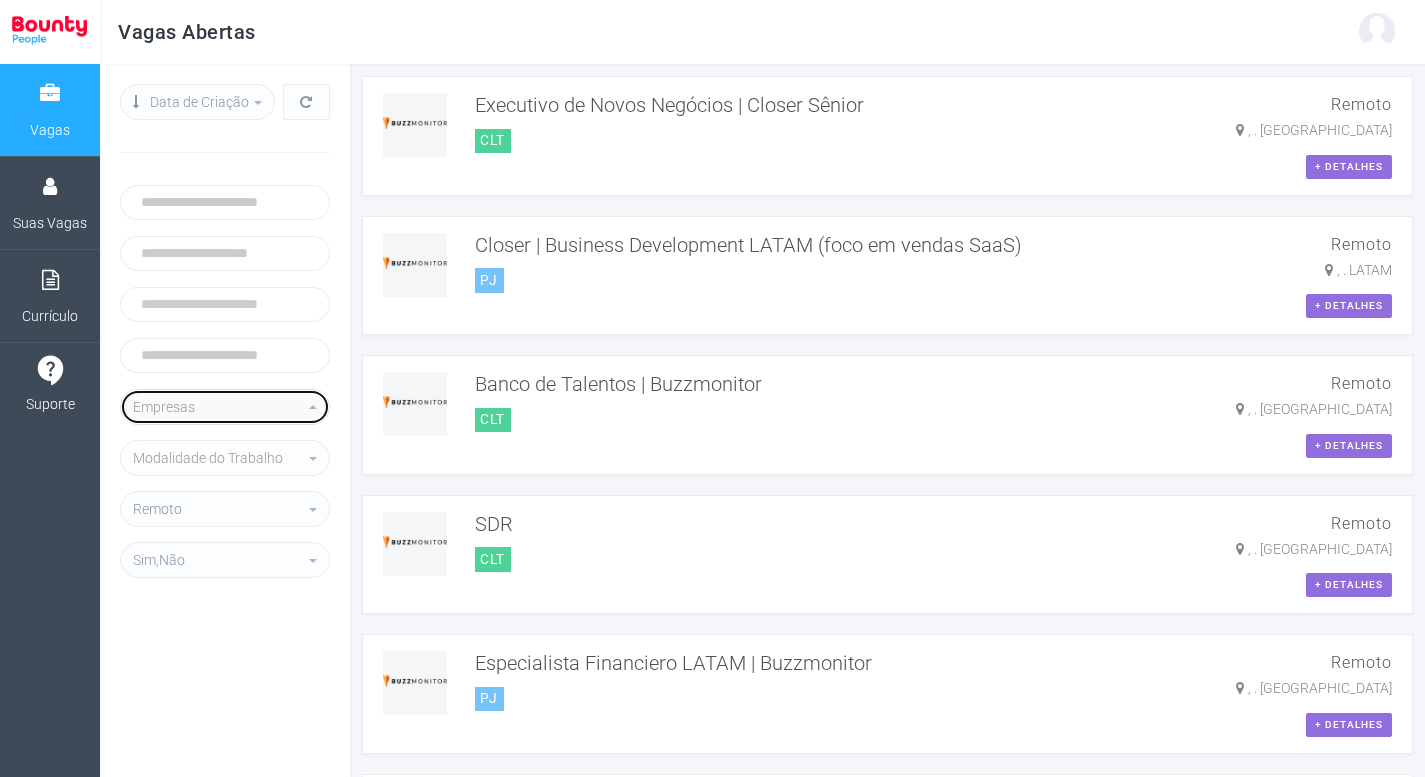 click on "Empresas" at bounding box center (219, 407) 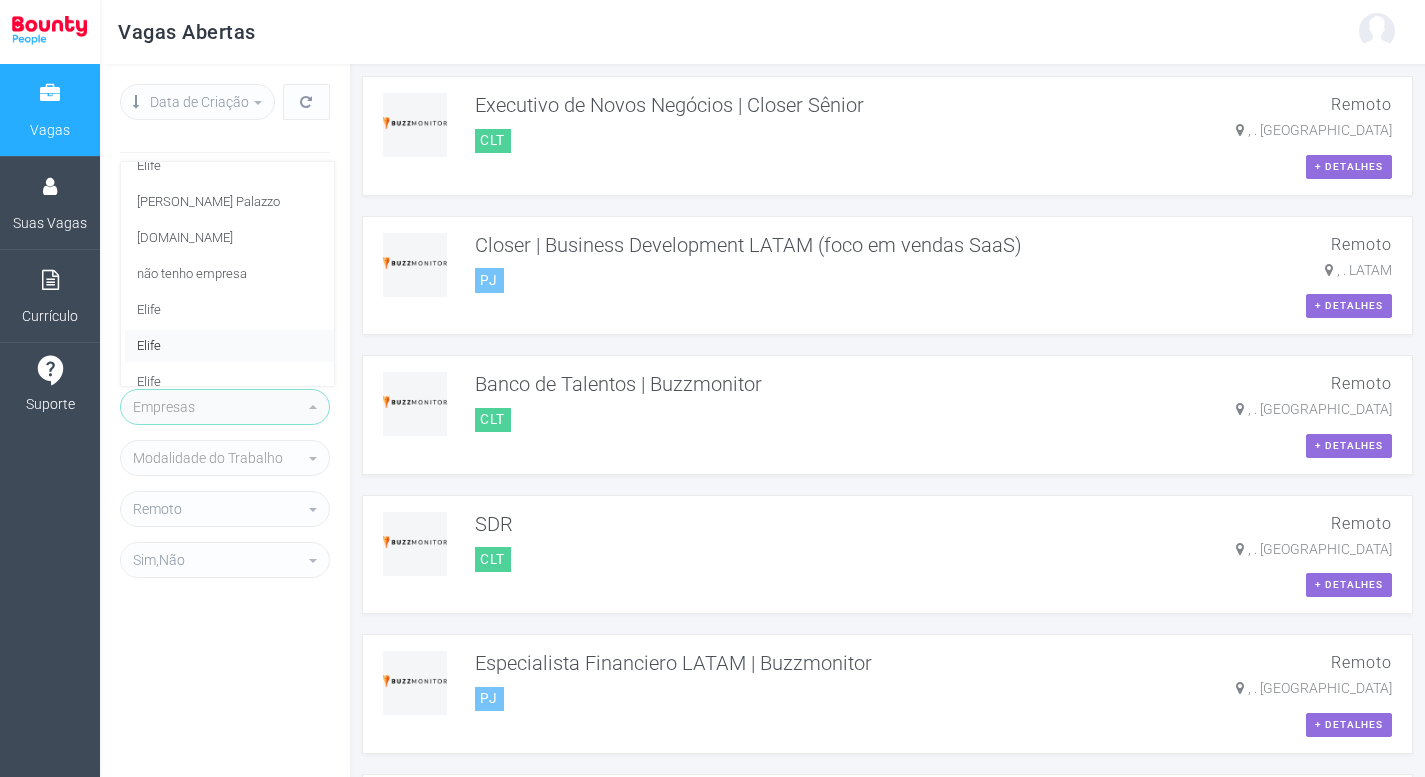 scroll, scrollTop: 1216, scrollLeft: 0, axis: vertical 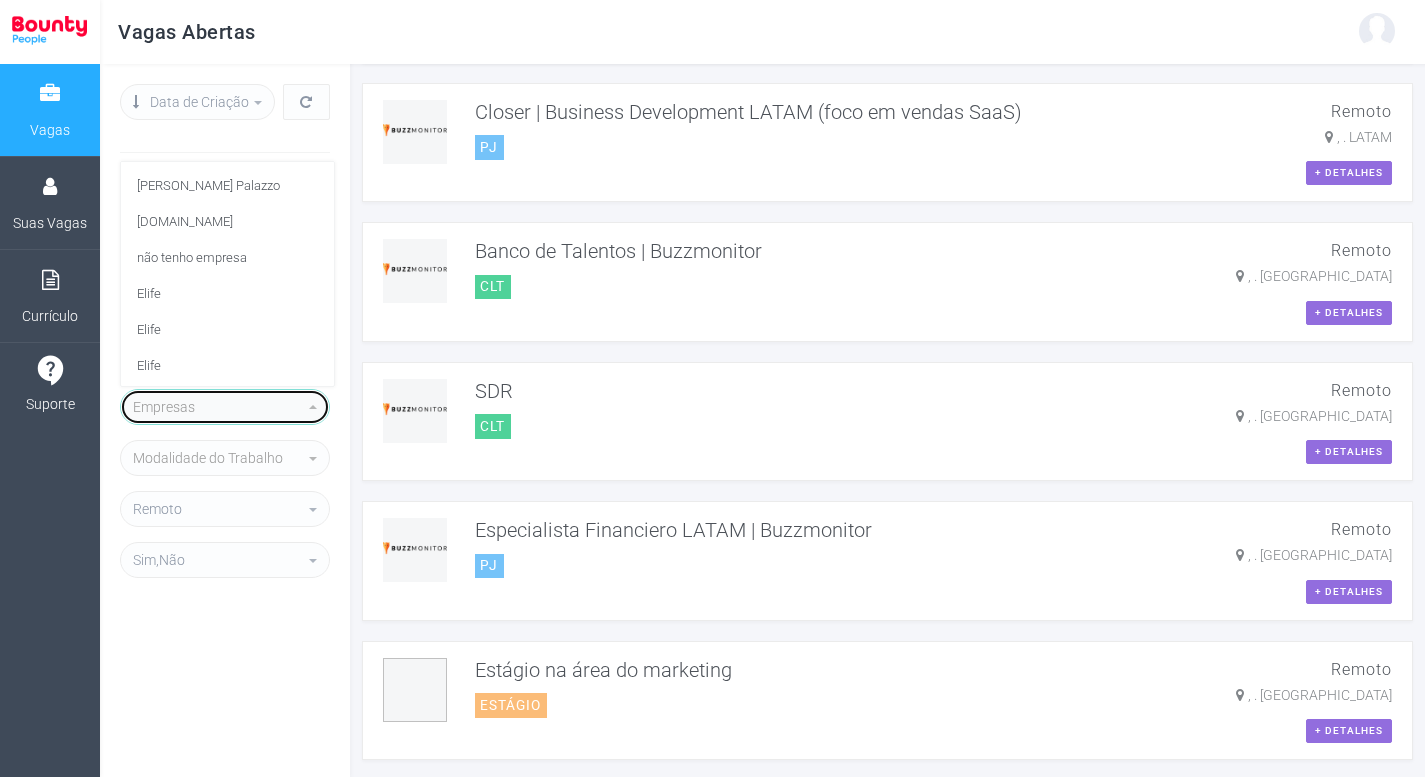 click on "Empresas" at bounding box center (219, 407) 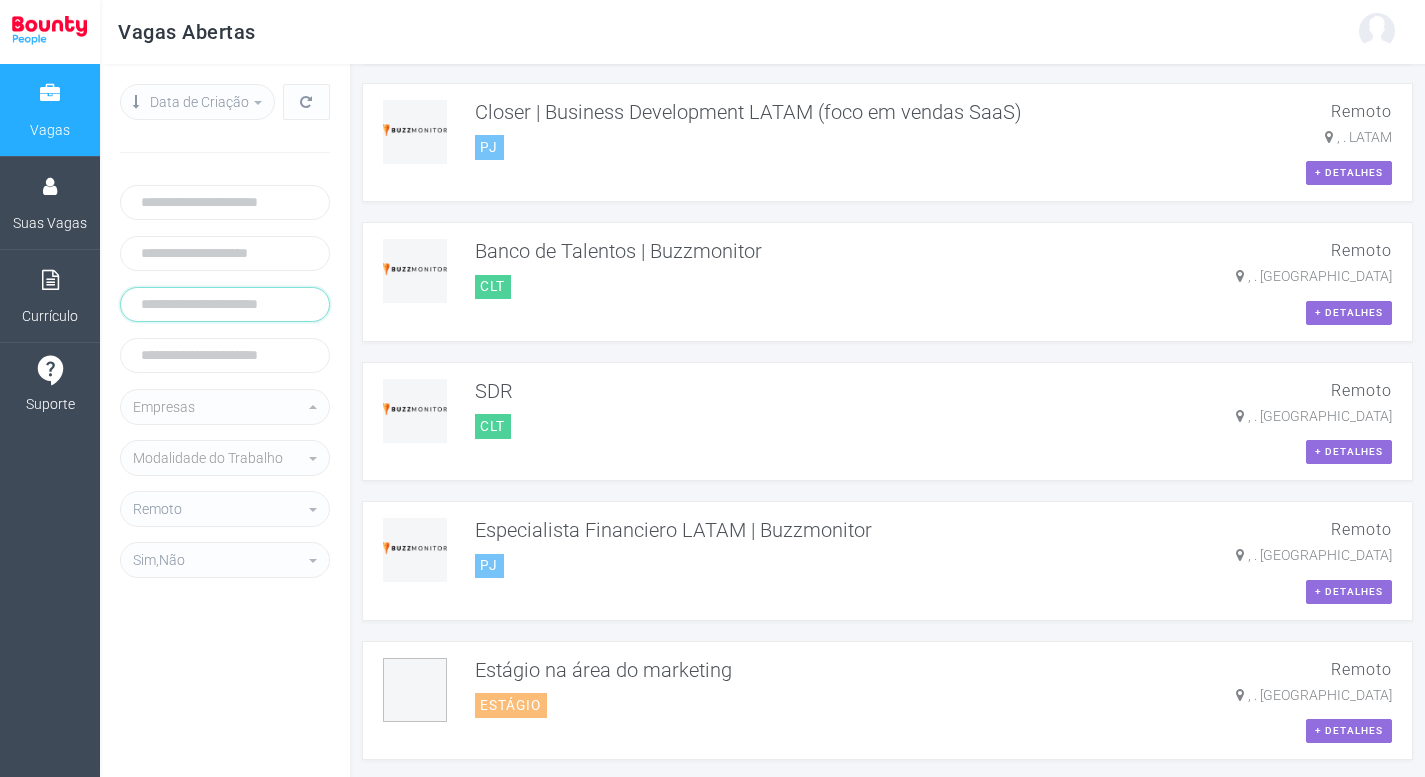 click at bounding box center [225, 304] 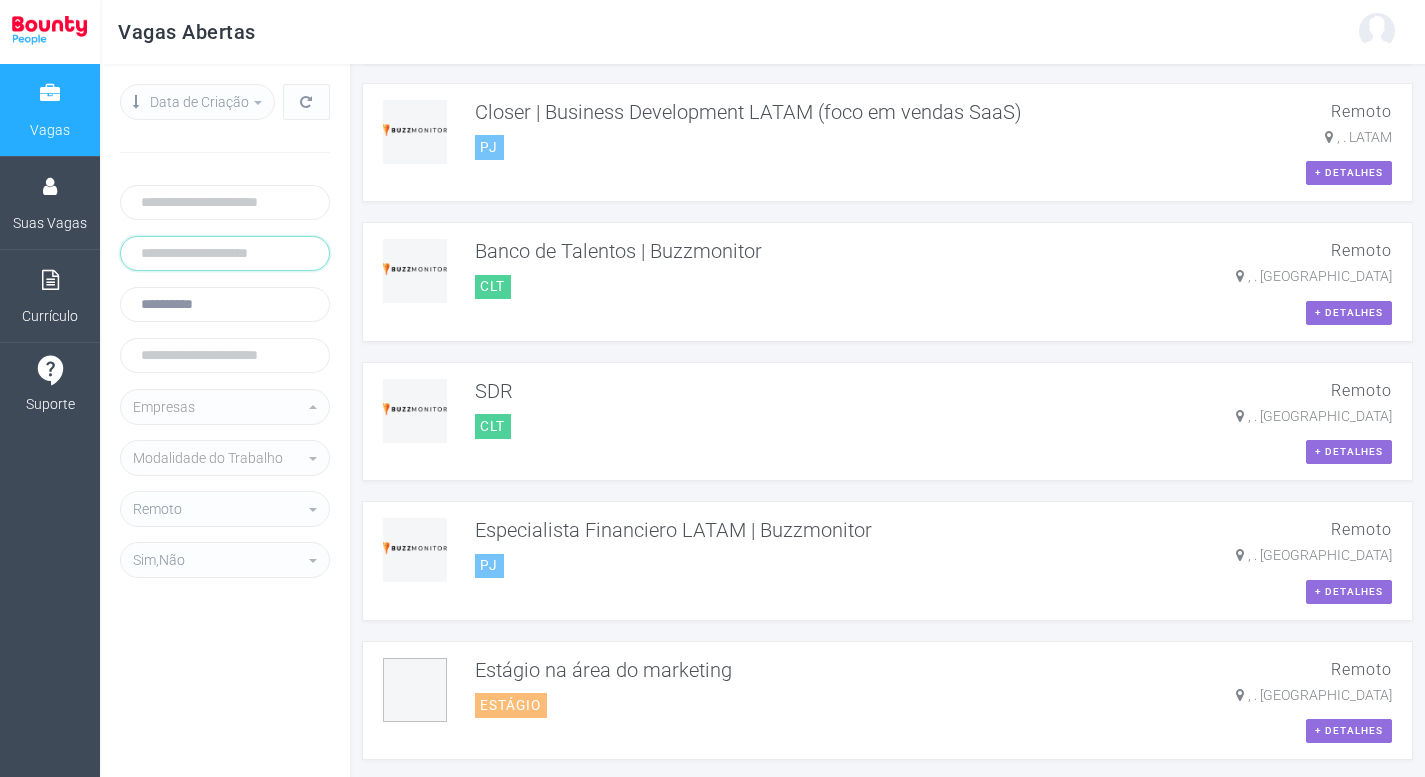 type on "******" 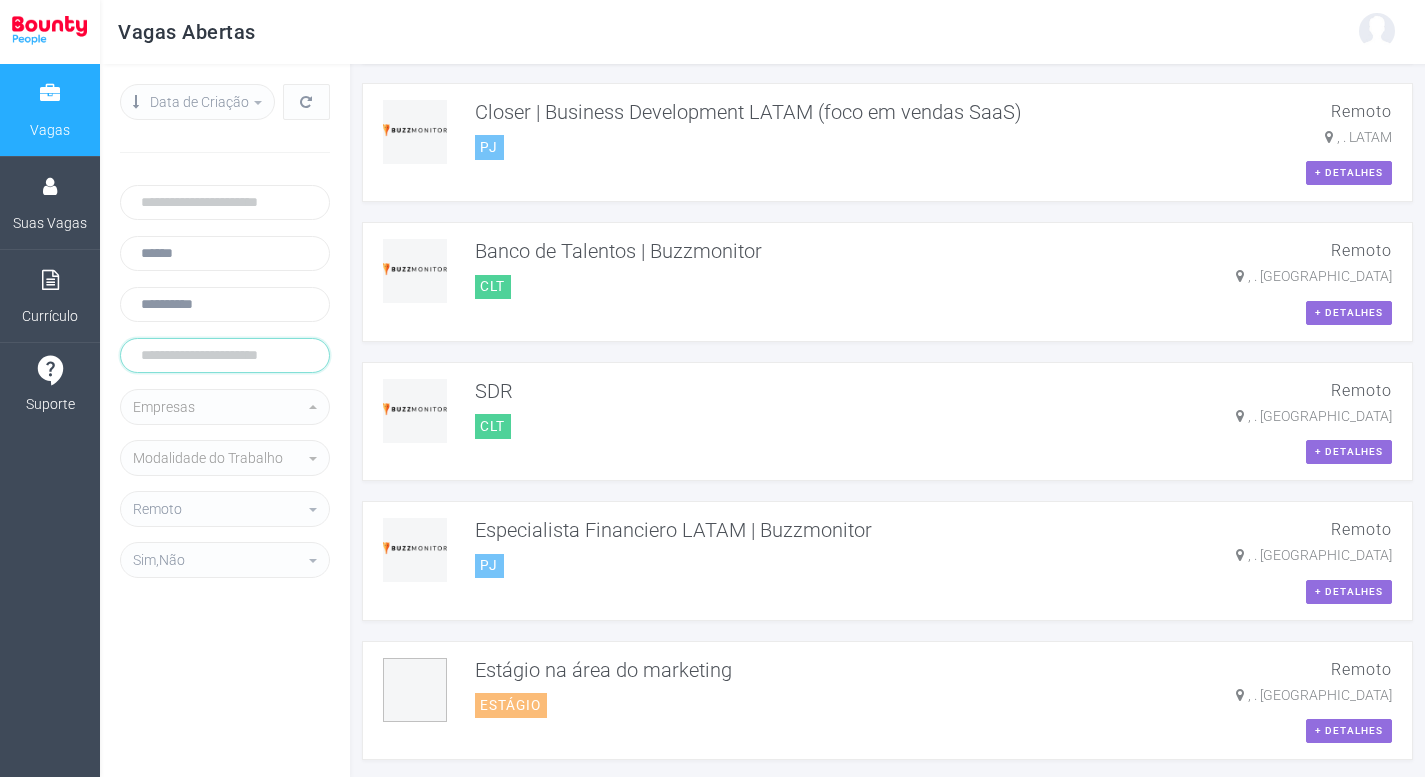 type on "********" 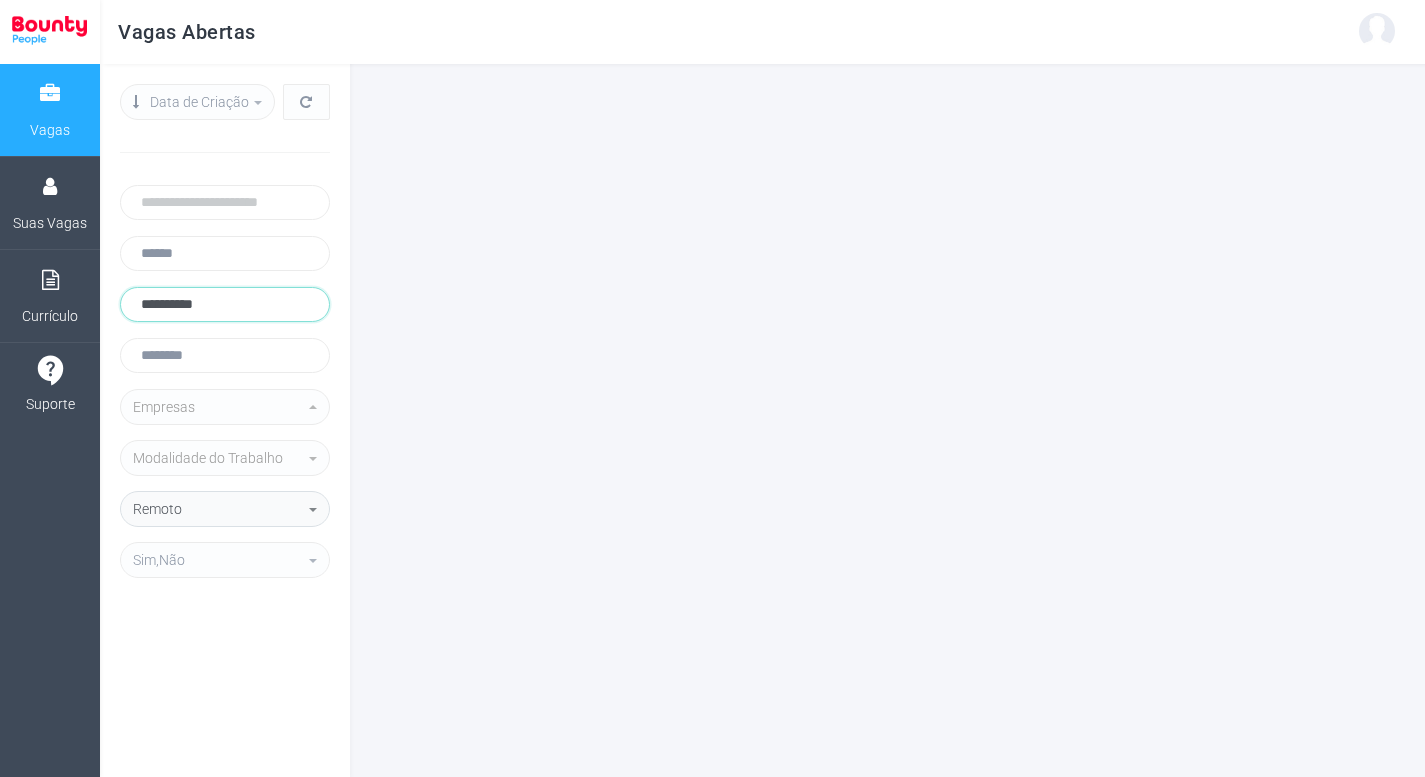 scroll, scrollTop: 0, scrollLeft: 0, axis: both 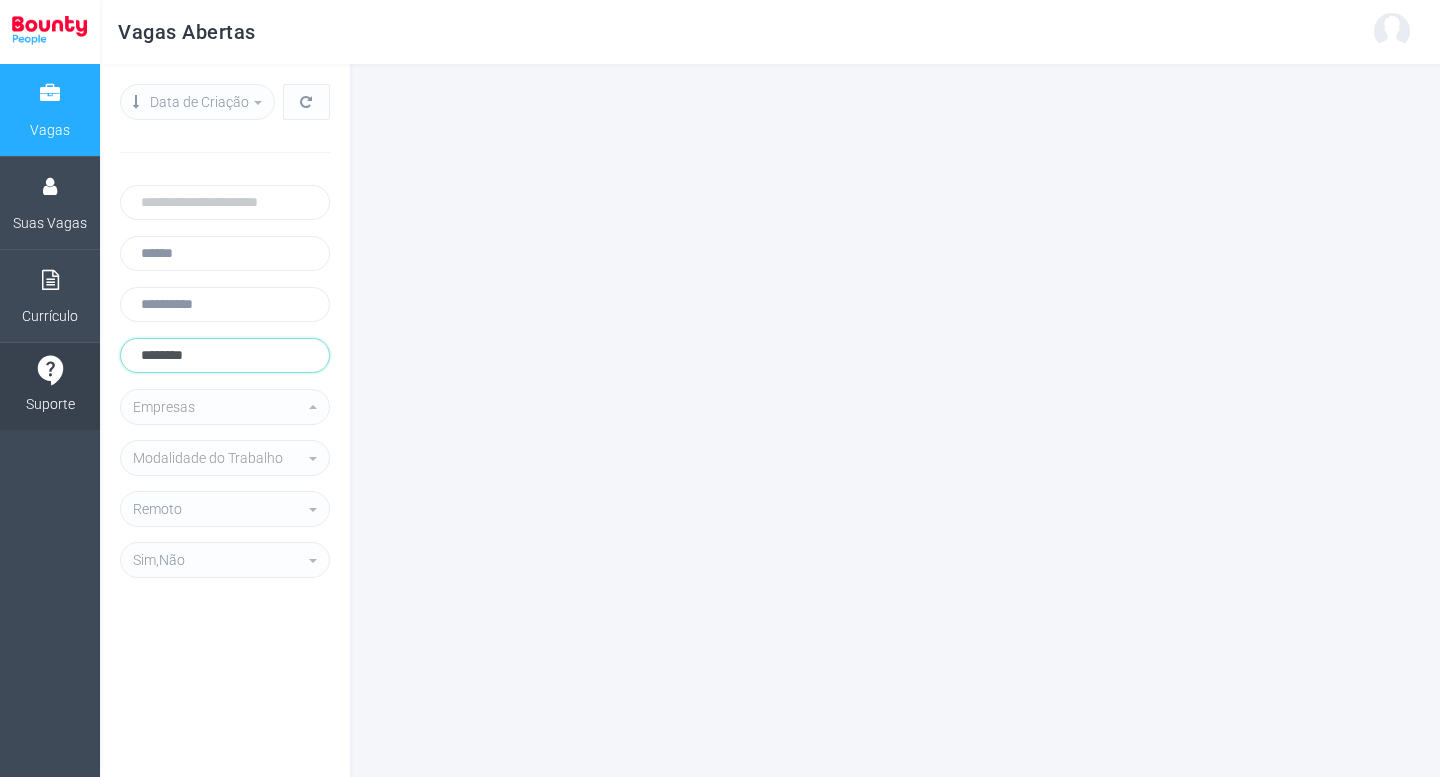 drag, startPoint x: 226, startPoint y: 360, endPoint x: 54, endPoint y: 365, distance: 172.07266 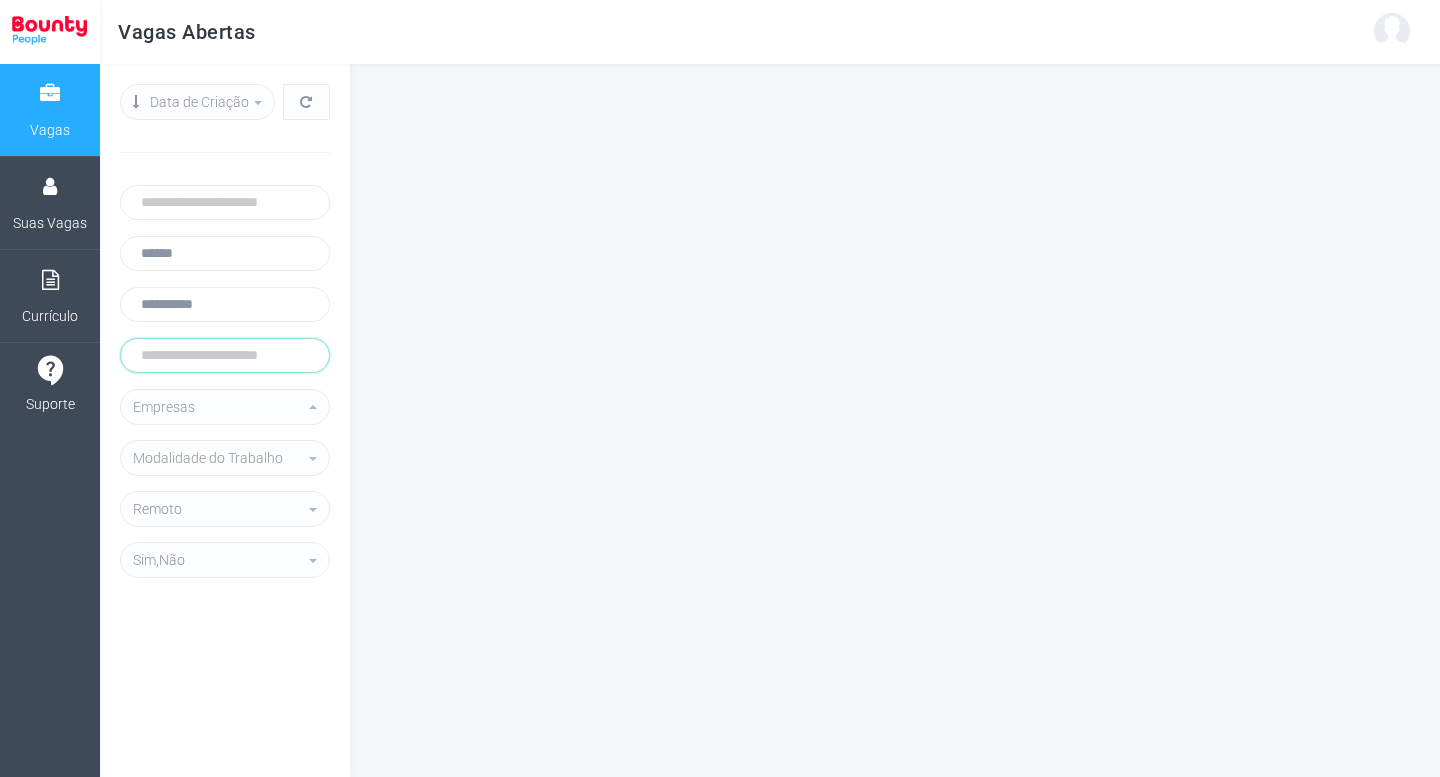 type 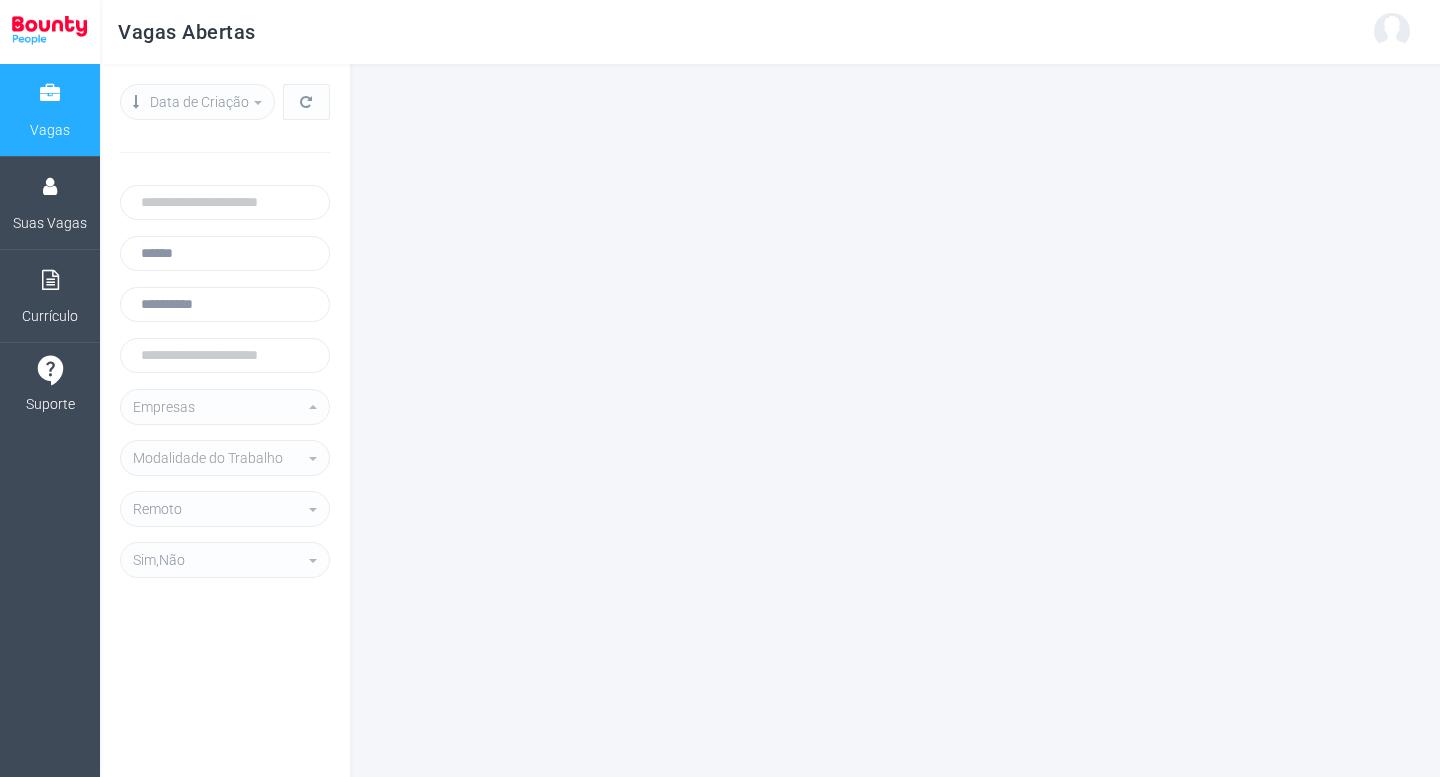 click on "**********" at bounding box center [225, 420] 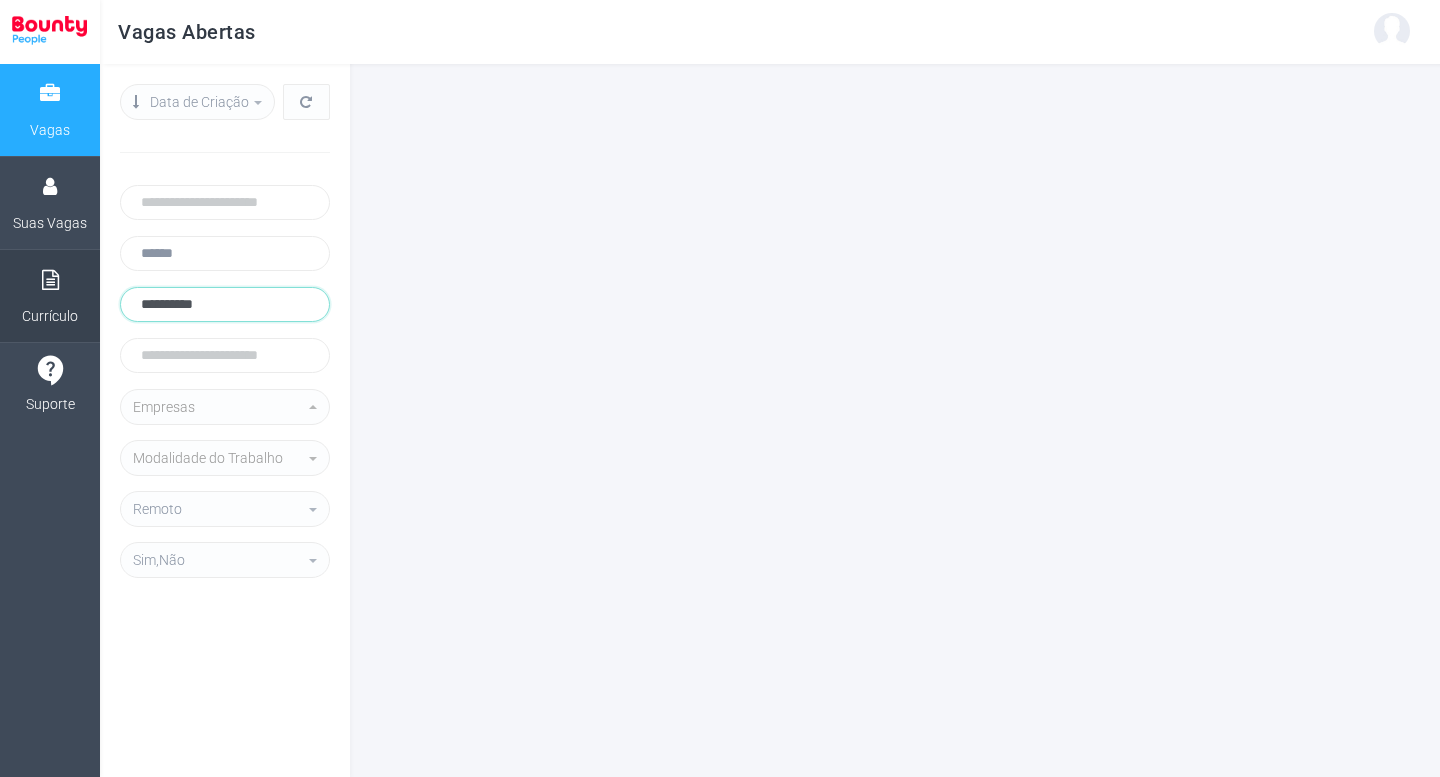 drag, startPoint x: 253, startPoint y: 299, endPoint x: 0, endPoint y: 290, distance: 253.16003 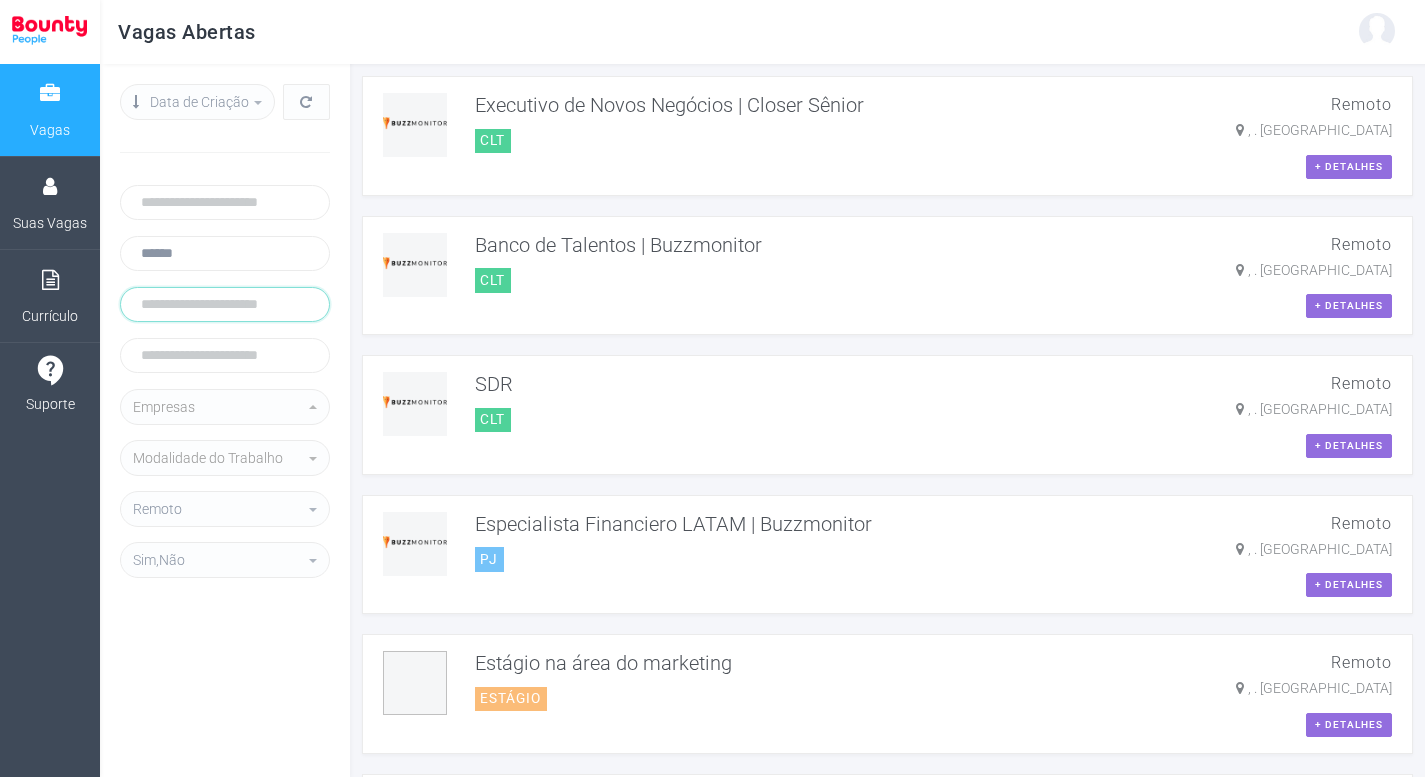 type 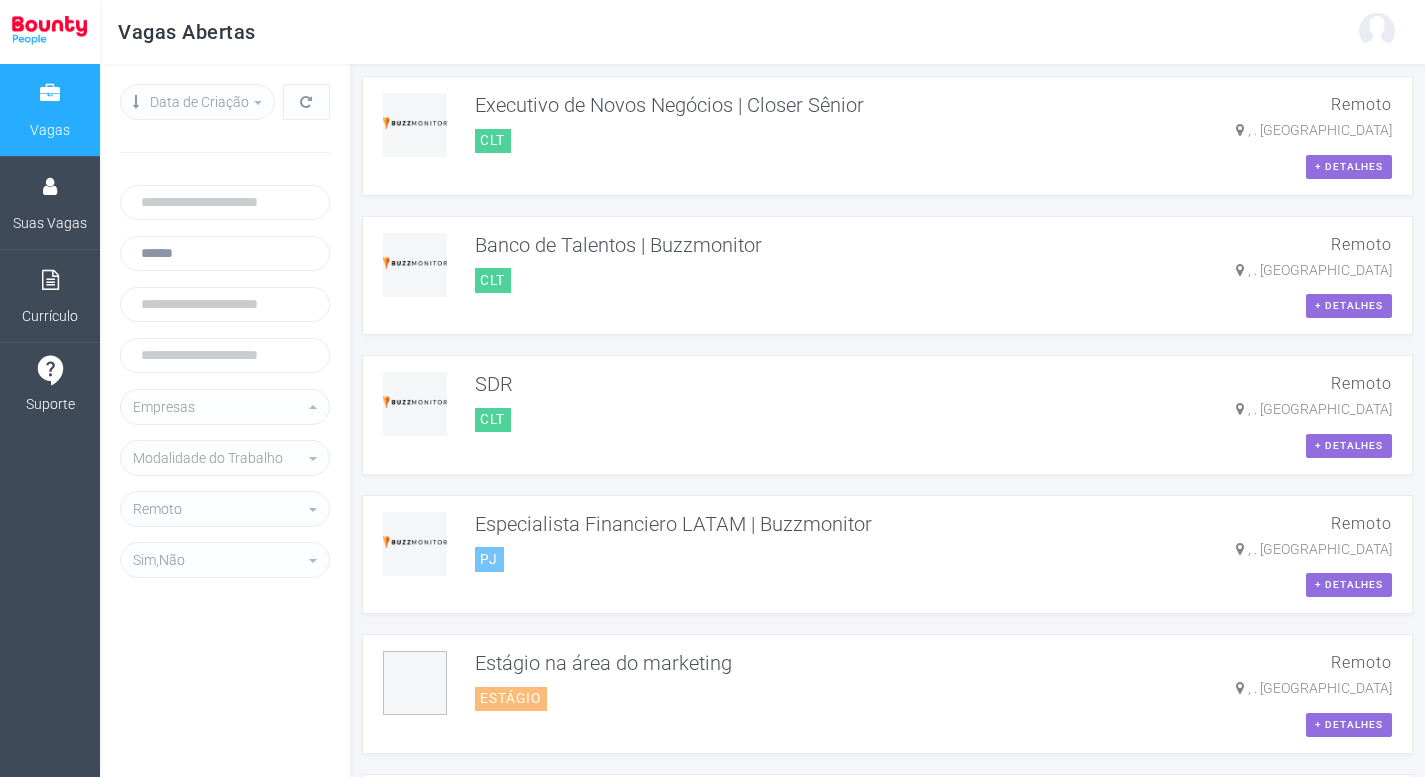 click on "**********" at bounding box center (225, 420) 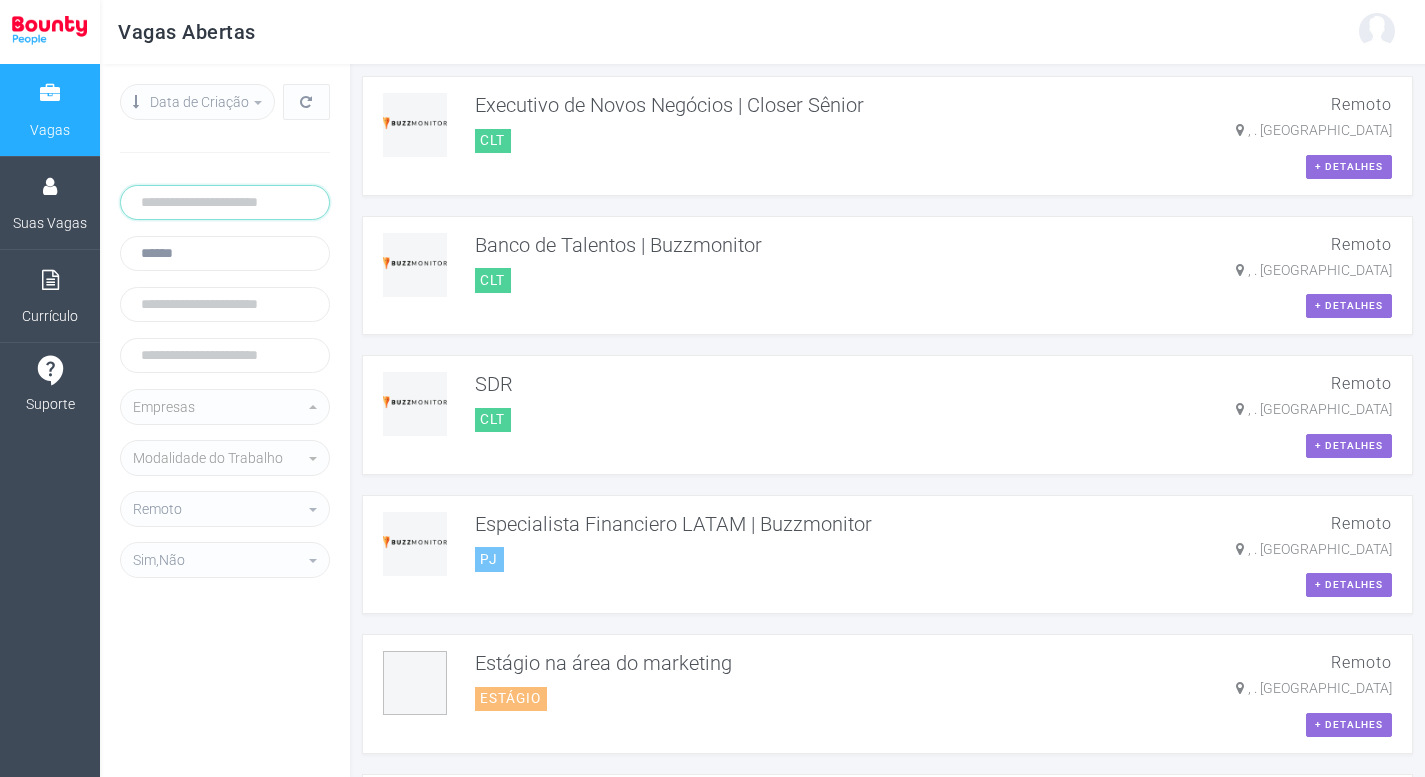 click at bounding box center (225, 202) 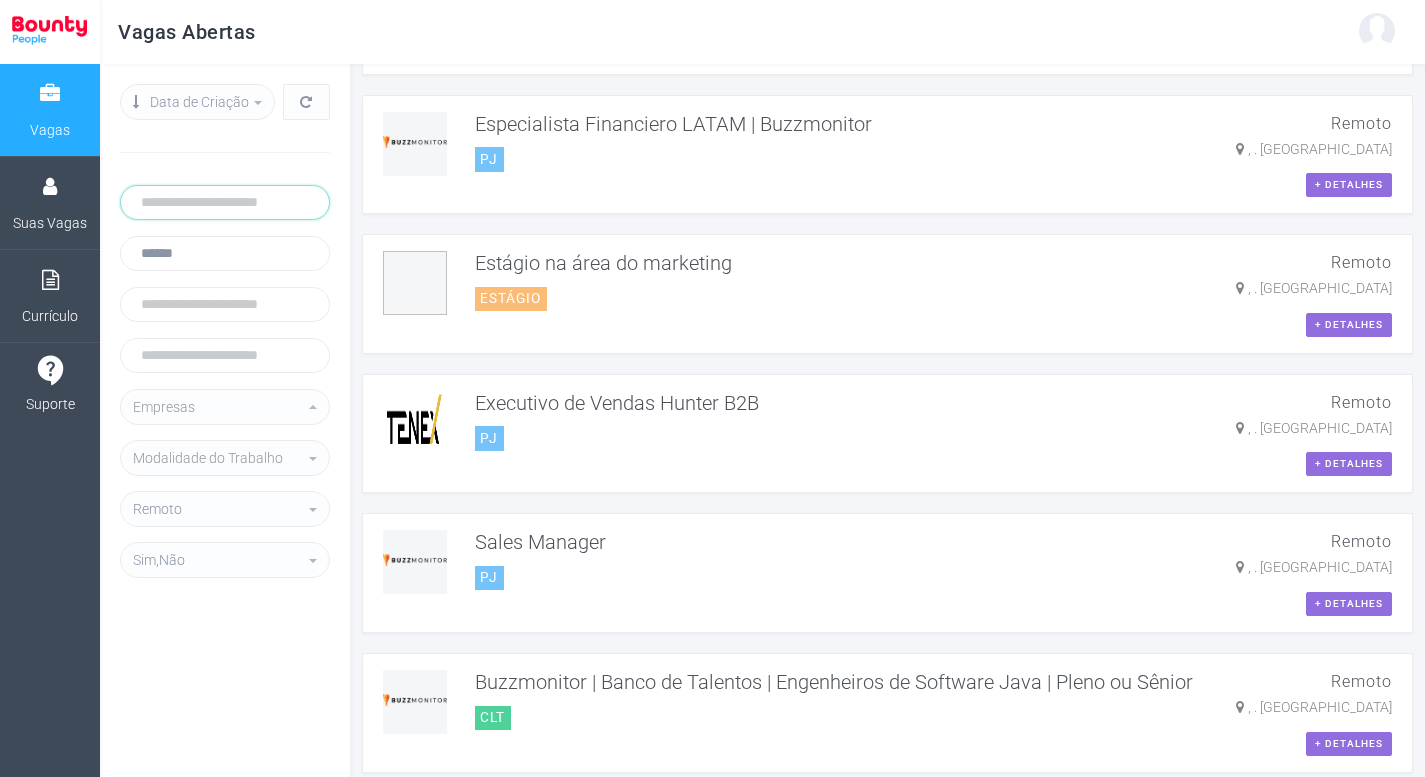 scroll, scrollTop: 591, scrollLeft: 0, axis: vertical 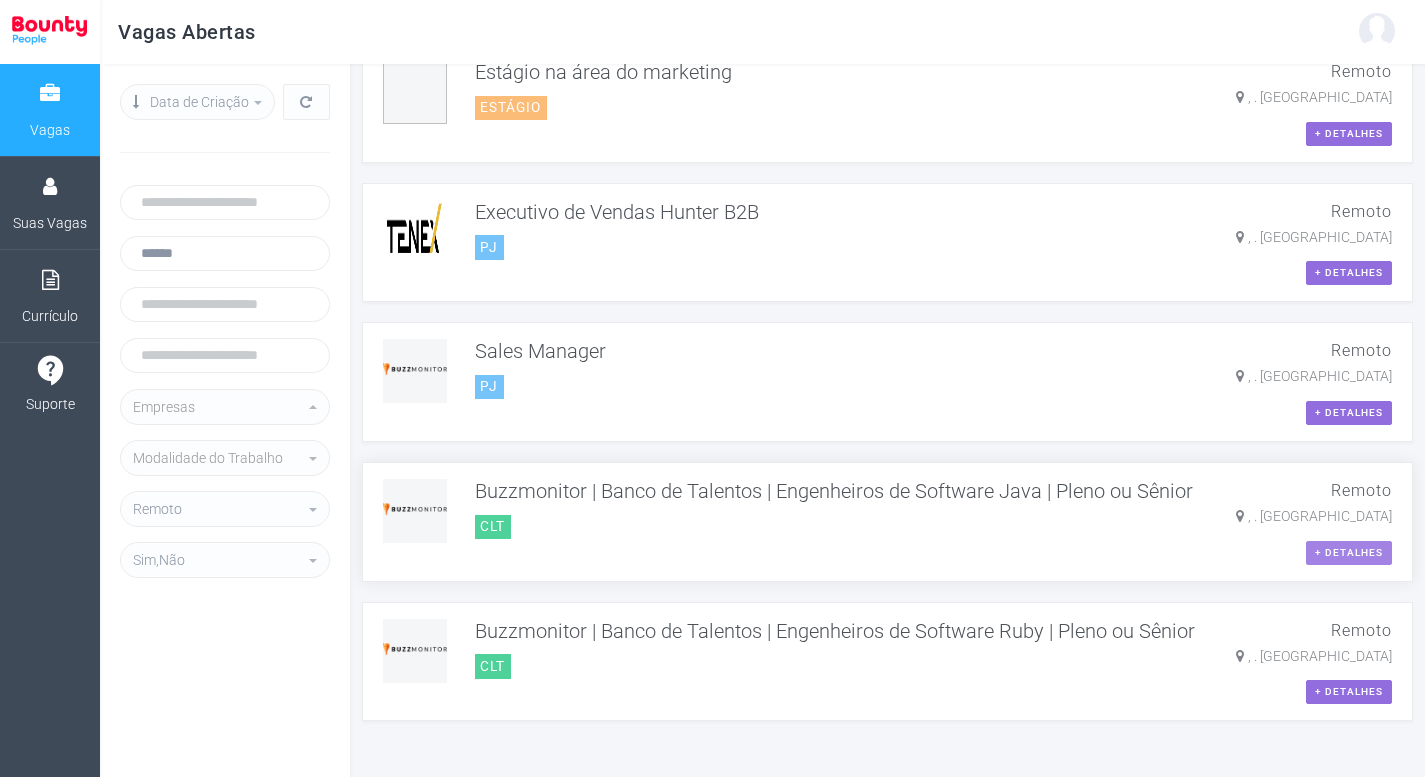 click on "+ detalhes" at bounding box center [1349, 553] 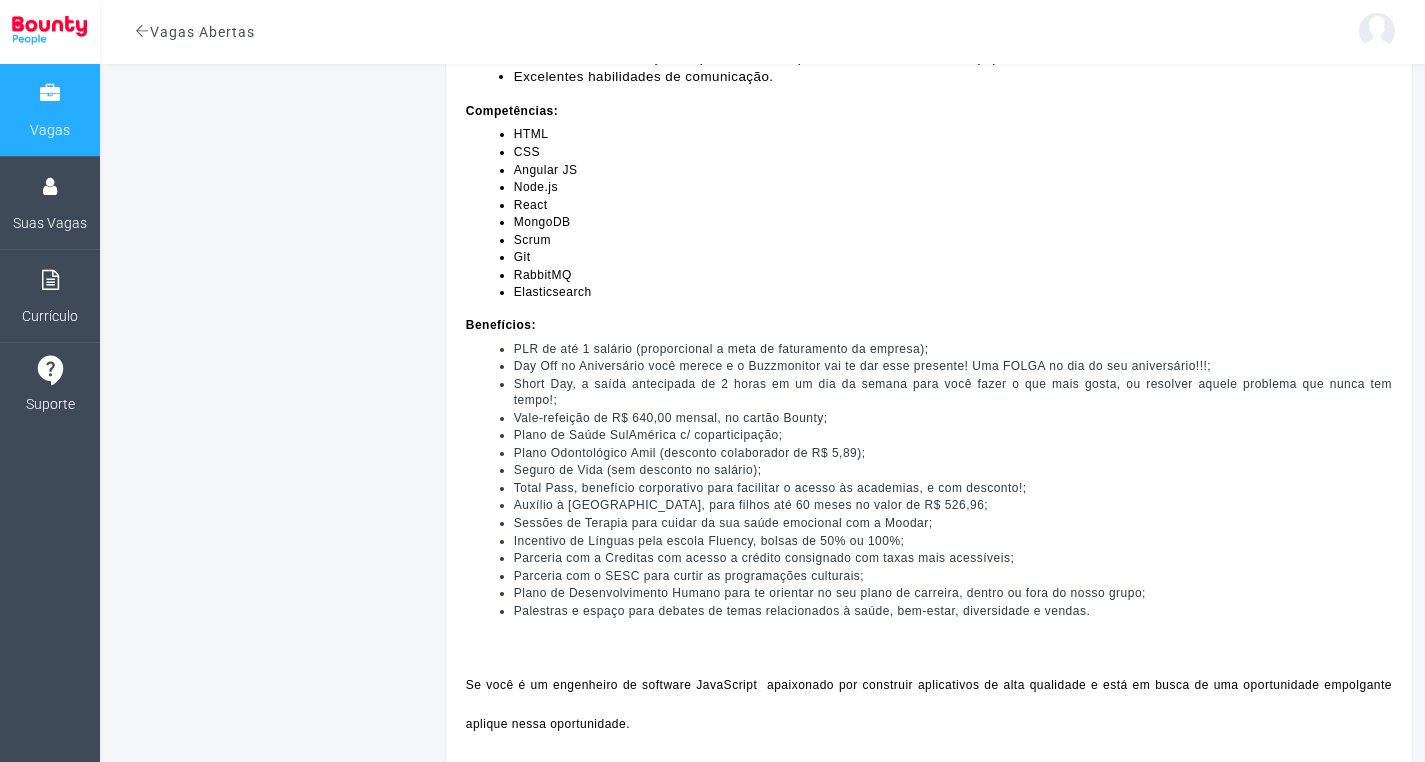 scroll, scrollTop: 861, scrollLeft: 0, axis: vertical 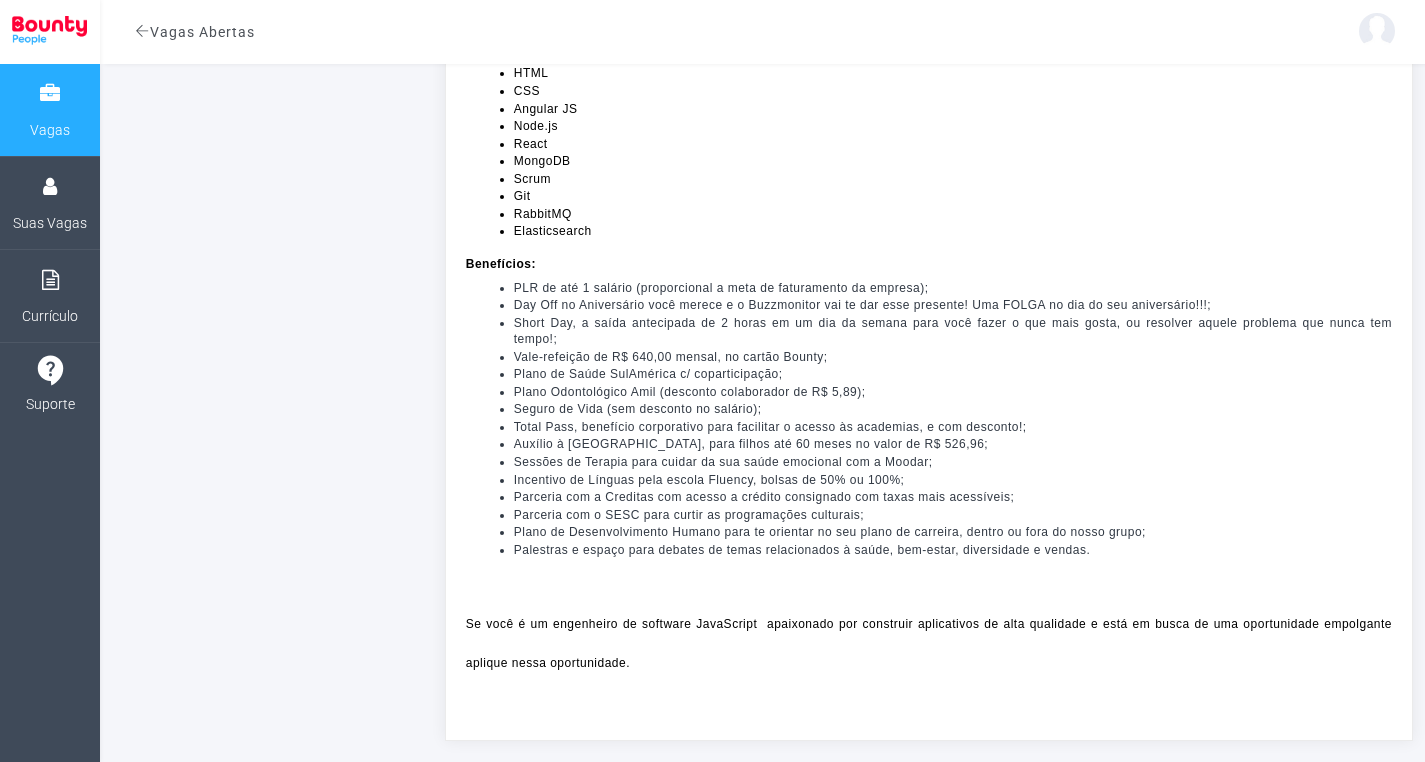 click on "Incentivo de Línguas pela escola Fluency, bolsas de 50% ou 100%;" at bounding box center (709, 480) 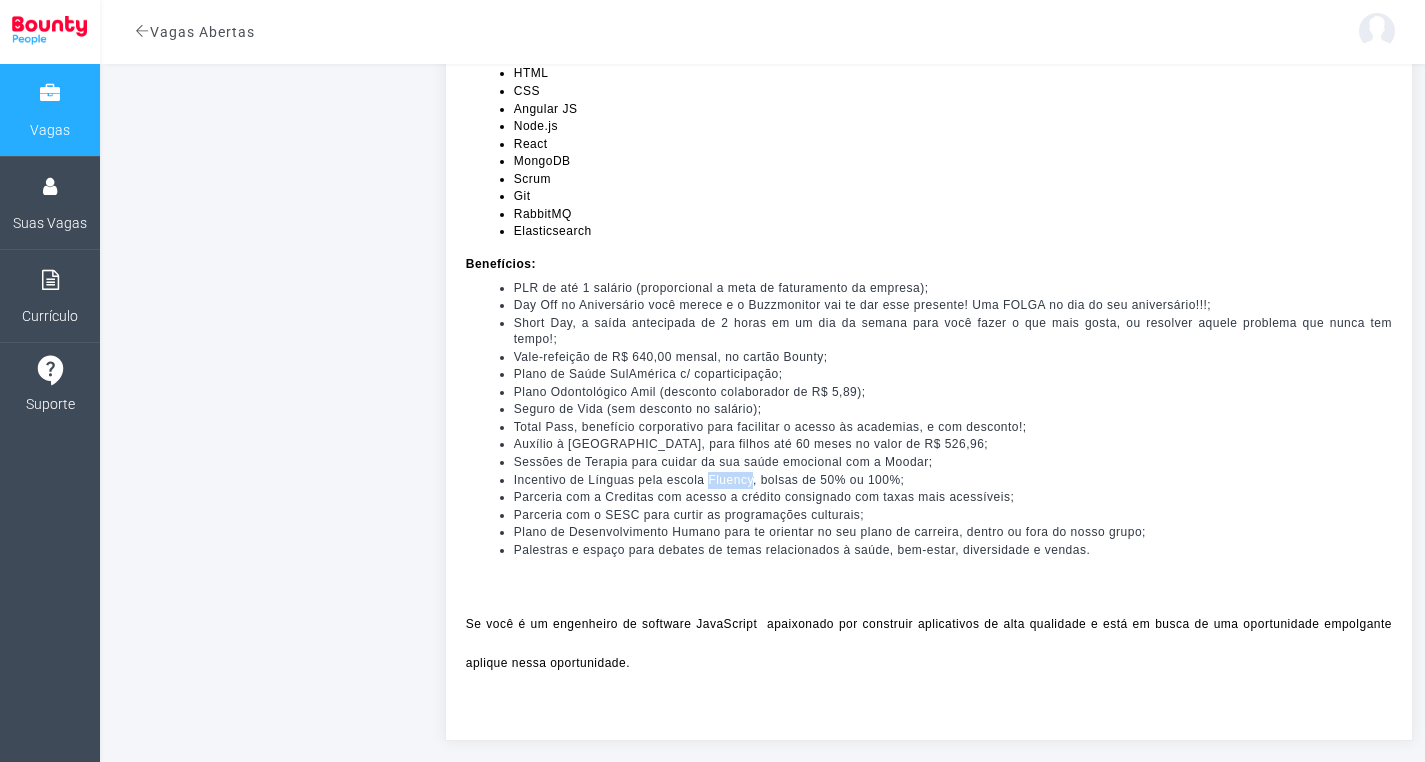 click on "Incentivo de Línguas pela escola Fluency, bolsas de 50% ou 100%;" at bounding box center (709, 480) 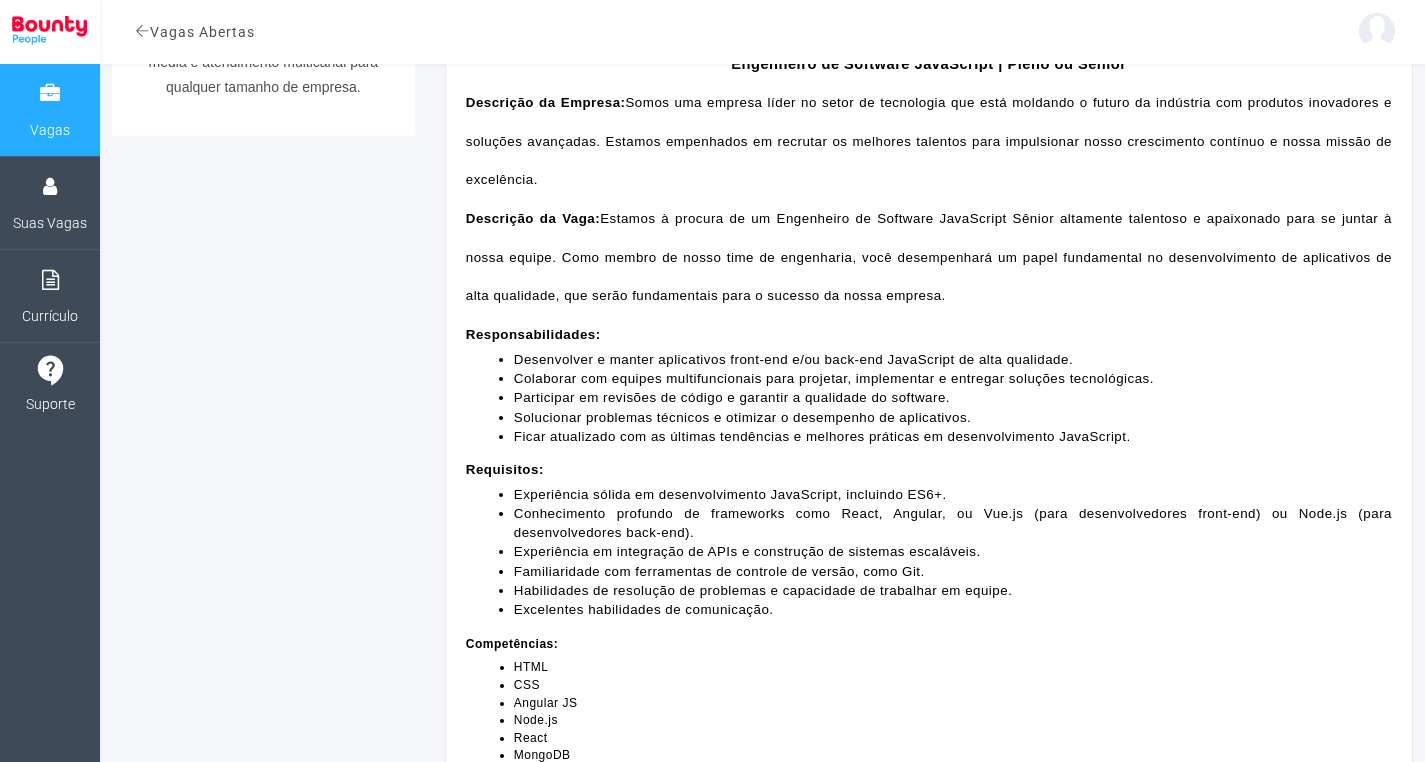 scroll, scrollTop: 533, scrollLeft: 0, axis: vertical 